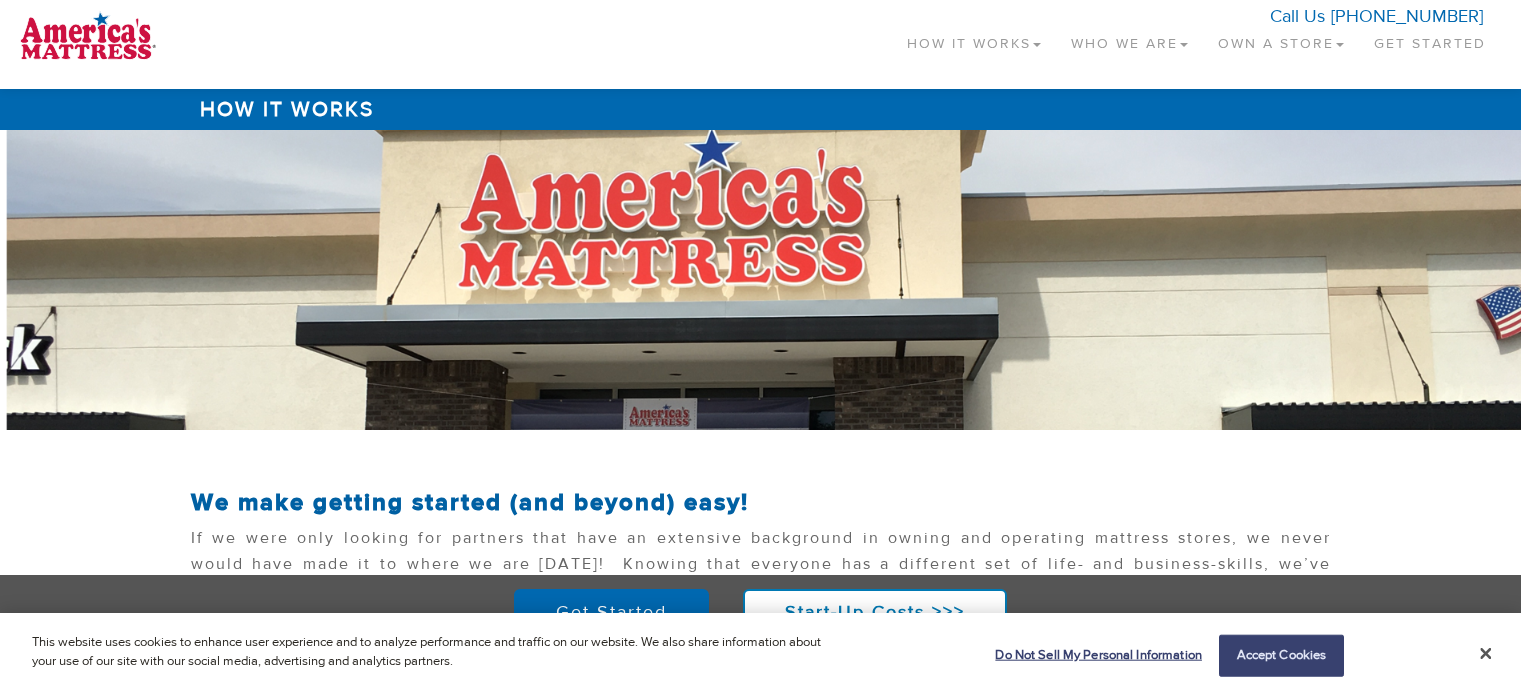 scroll, scrollTop: 0, scrollLeft: 0, axis: both 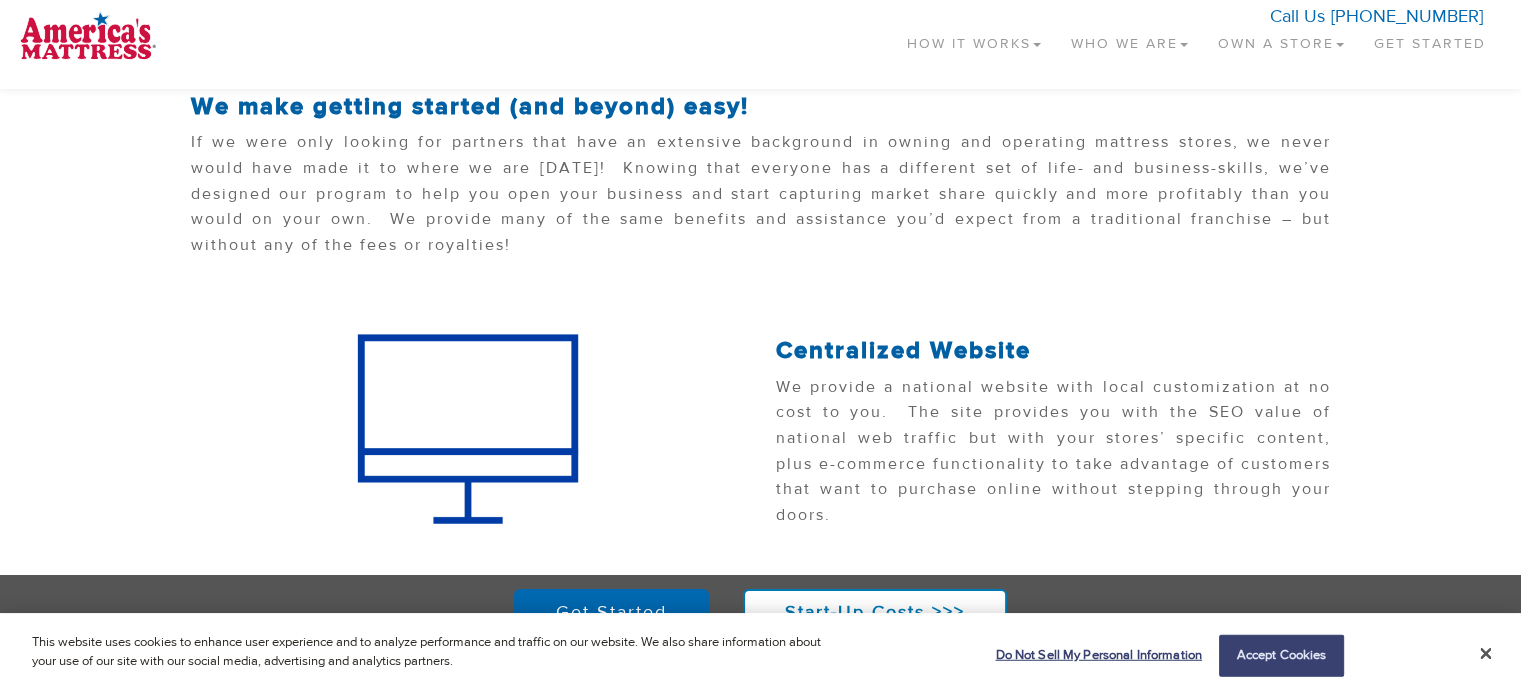click on "If we were only looking for partners that have an extensive background in owning and operating mattress stores, we never would have made it to where we are [DATE]!  Knowing that everyone has a different set of life- and business-skills, we’ve designed our program to help you open your business and start capturing market share quickly and more profitably than you would on your own.  We provide many of the same benefits and assistance you’d expect from a traditional franchise – but without any of the fees or royalties!" at bounding box center [761, 199] 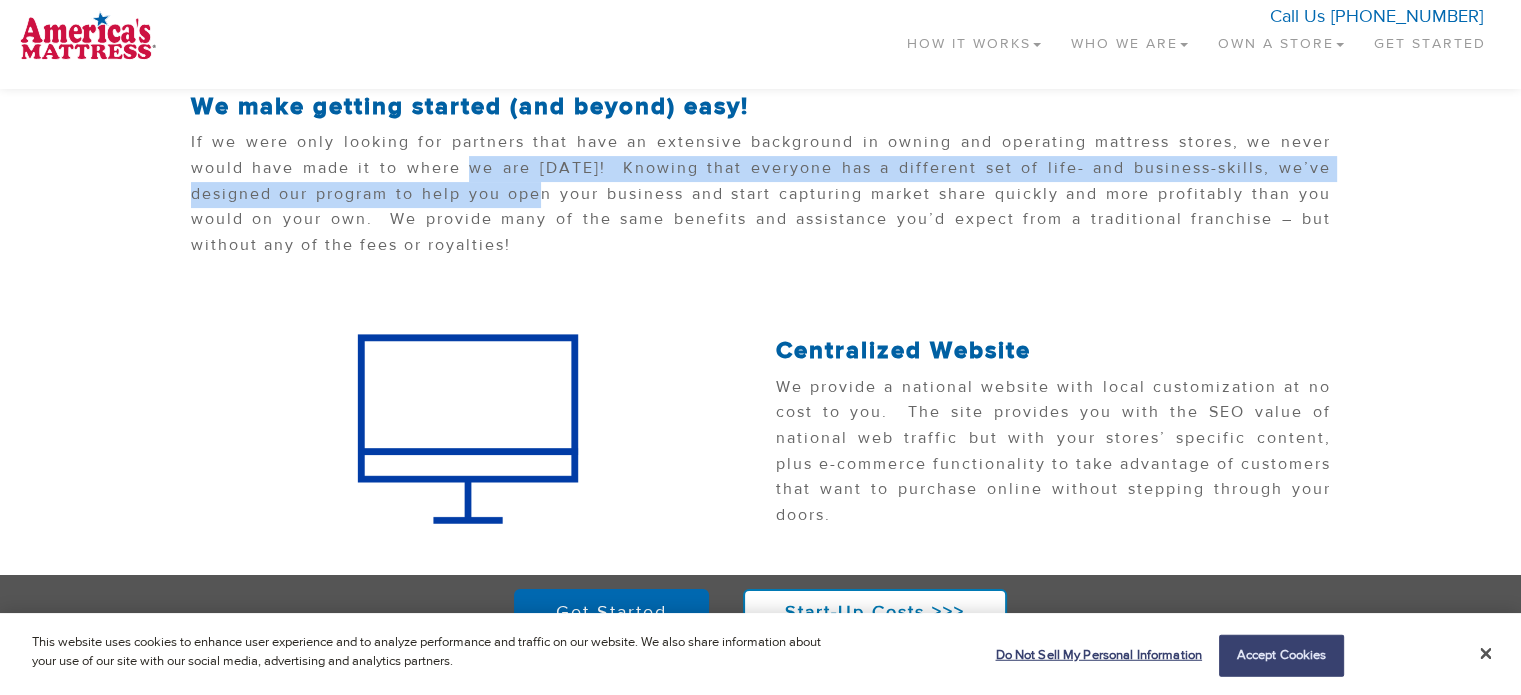 drag, startPoint x: 488, startPoint y: 173, endPoint x: 537, endPoint y: 191, distance: 52.201534 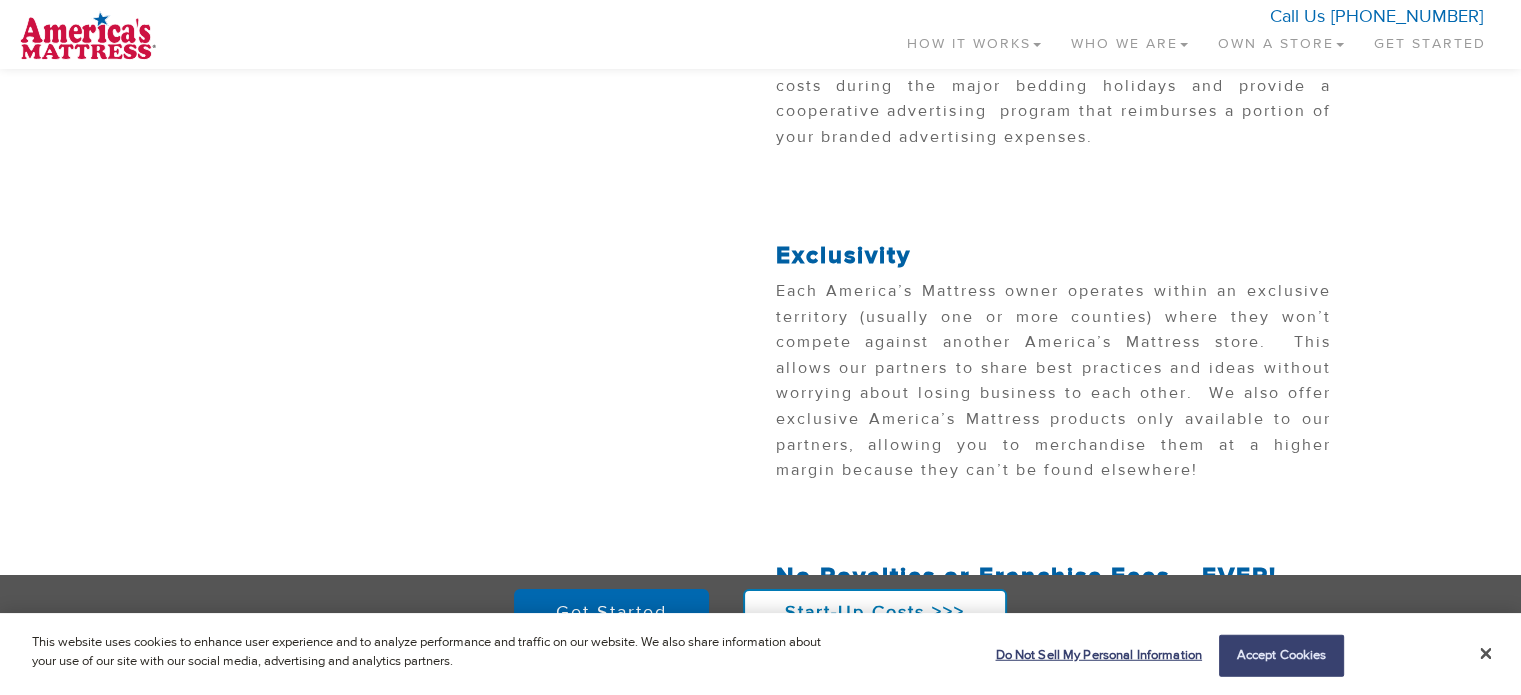 scroll, scrollTop: 1644, scrollLeft: 0, axis: vertical 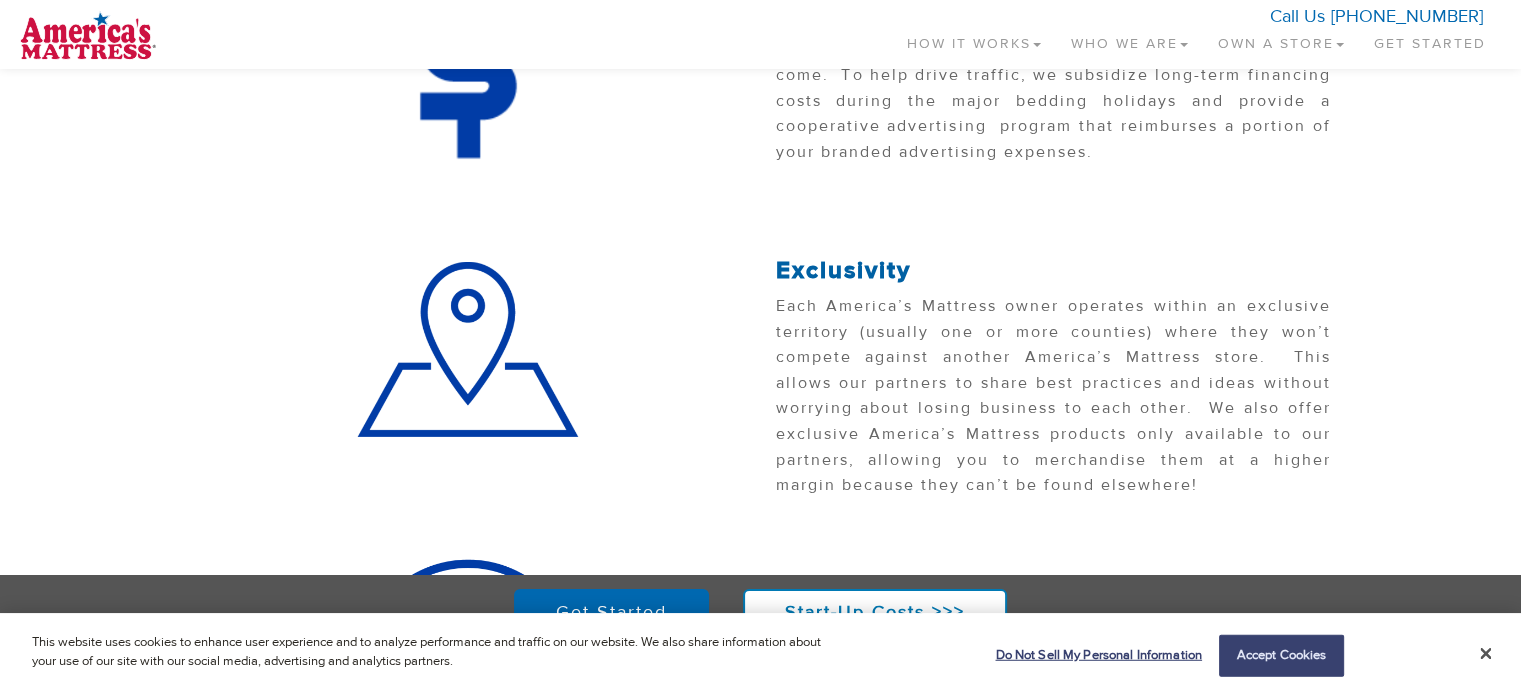 click on "Each America’s Mattress owner operates within an exclusive territory (usually one or more counties) where they won’t compete against another America’s Mattress store.  This allows our partners to share best practices and ideas without worrying about losing business to each other.  We also offer exclusive America’s Mattress products only available to our partners, allowing you to merchandise them at a higher margin because they can’t be found elsewhere!" at bounding box center (1053, 401) 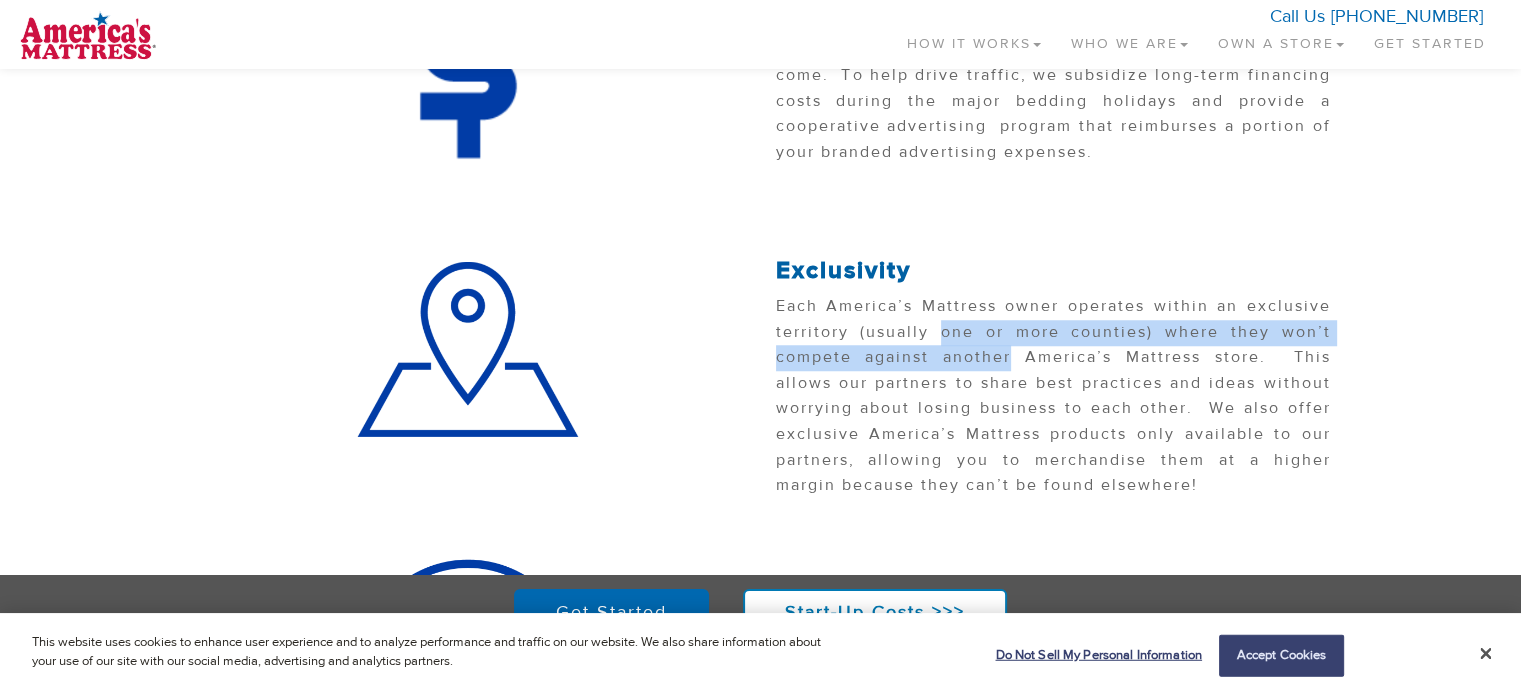 drag, startPoint x: 988, startPoint y: 365, endPoint x: 952, endPoint y: 323, distance: 55.31727 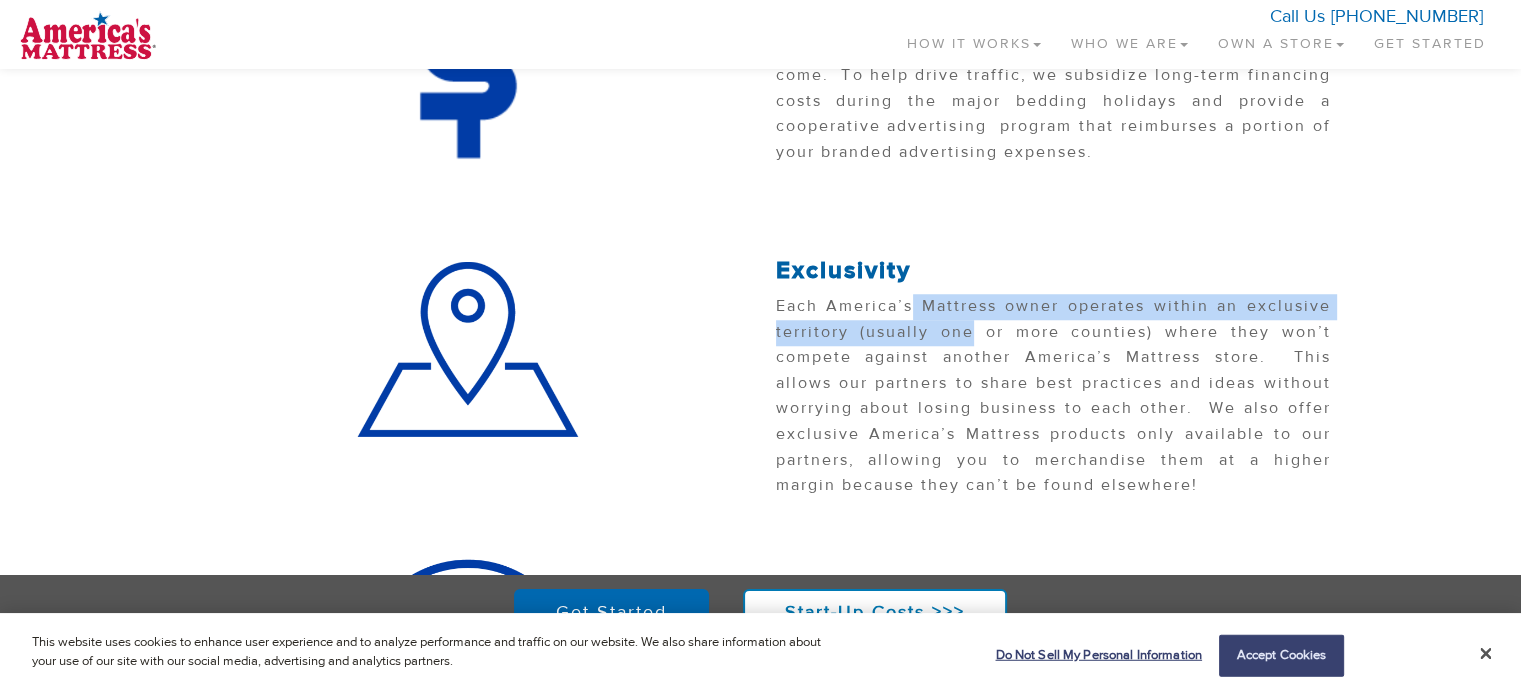 drag, startPoint x: 952, startPoint y: 323, endPoint x: 911, endPoint y: 299, distance: 47.507893 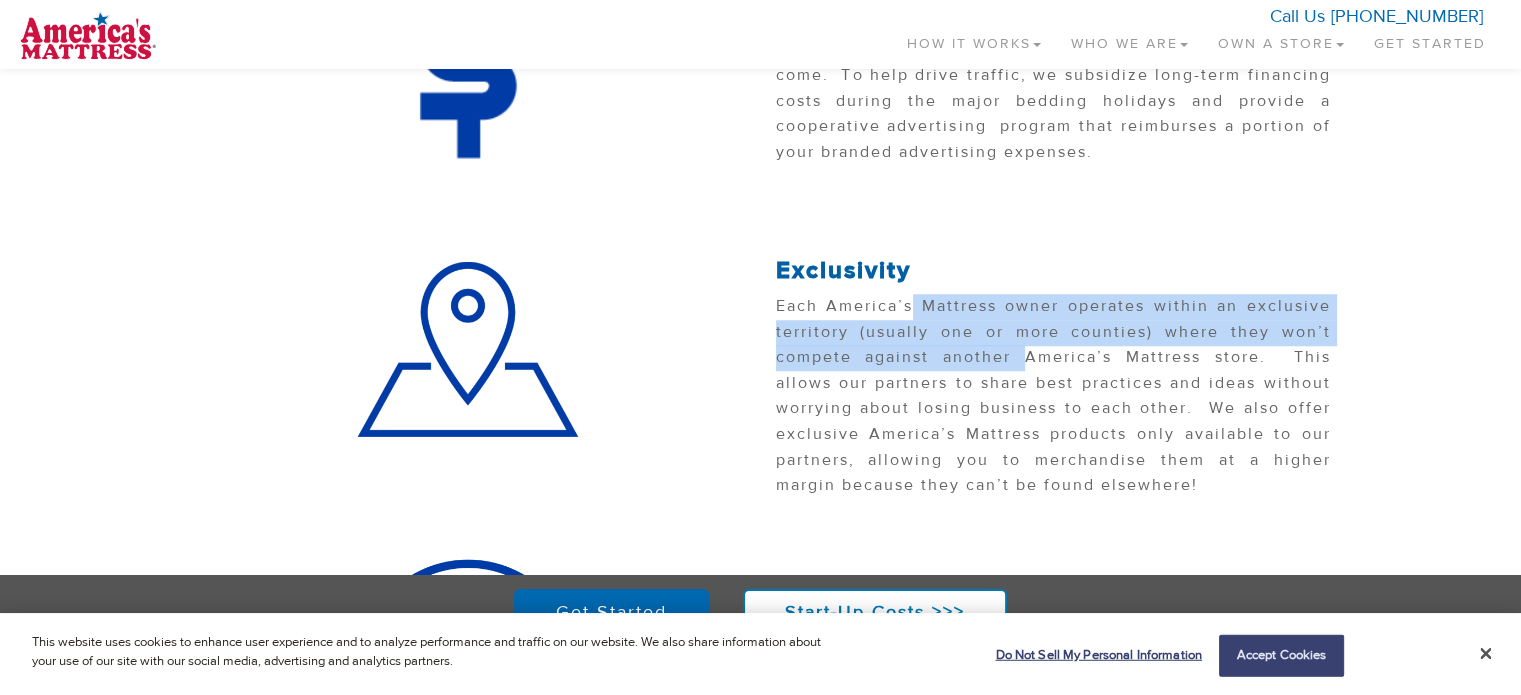 drag, startPoint x: 911, startPoint y: 299, endPoint x: 1008, endPoint y: 359, distance: 114.05701 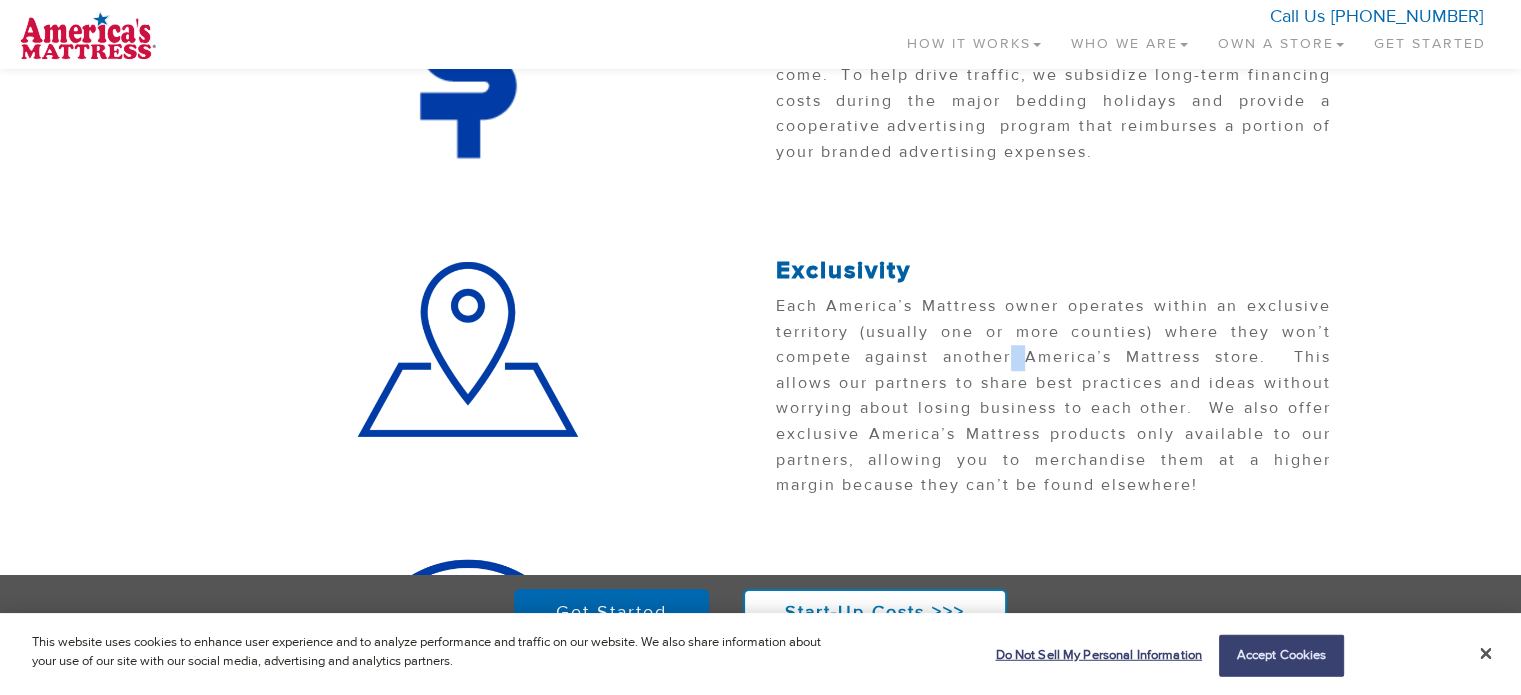 click on "Each America’s Mattress owner operates within an exclusive territory (usually one or more counties) where they won’t compete against another America’s Mattress store.  This allows our partners to share best practices and ideas without worrying about losing business to each other.  We also offer exclusive America’s Mattress products only available to our partners, allowing you to merchandise them at a higher margin because they can’t be found elsewhere!" at bounding box center [1053, 401] 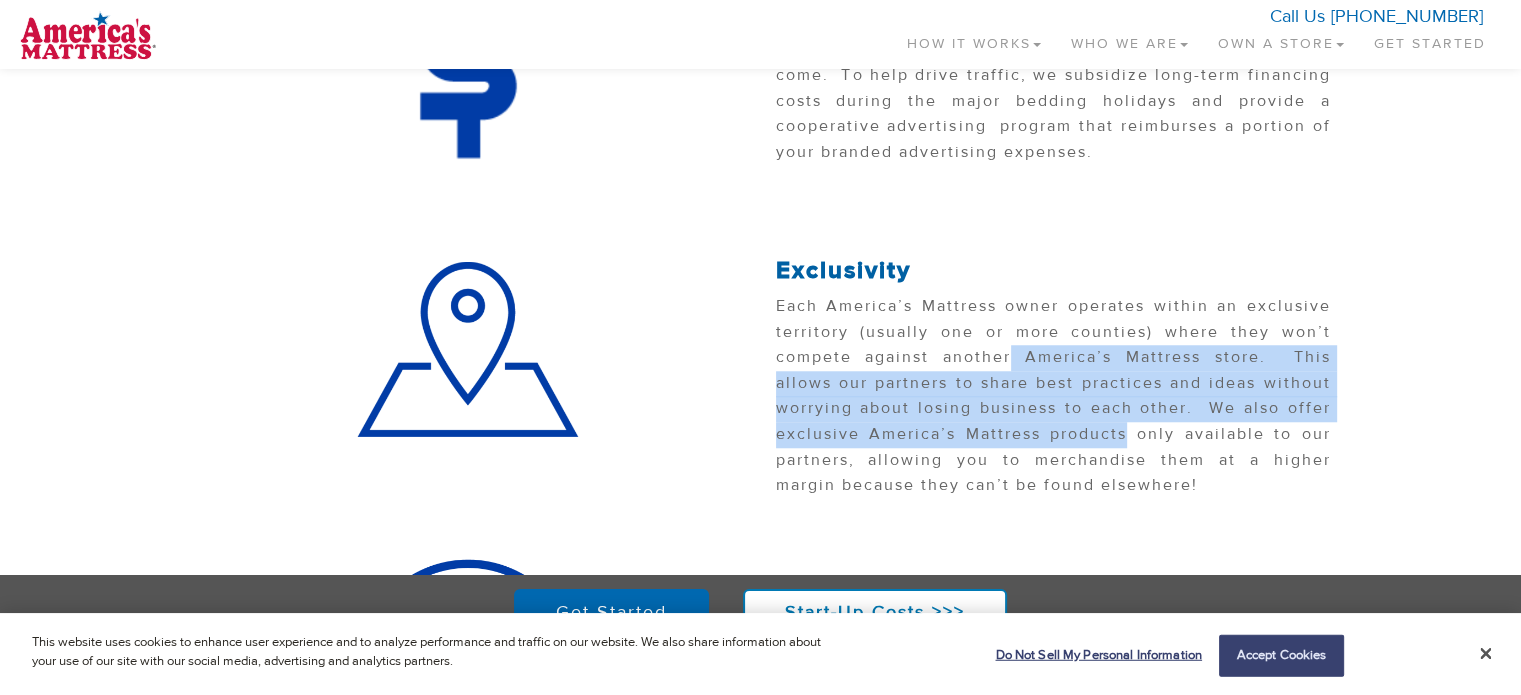 drag, startPoint x: 1008, startPoint y: 359, endPoint x: 1071, endPoint y: 434, distance: 97.94897 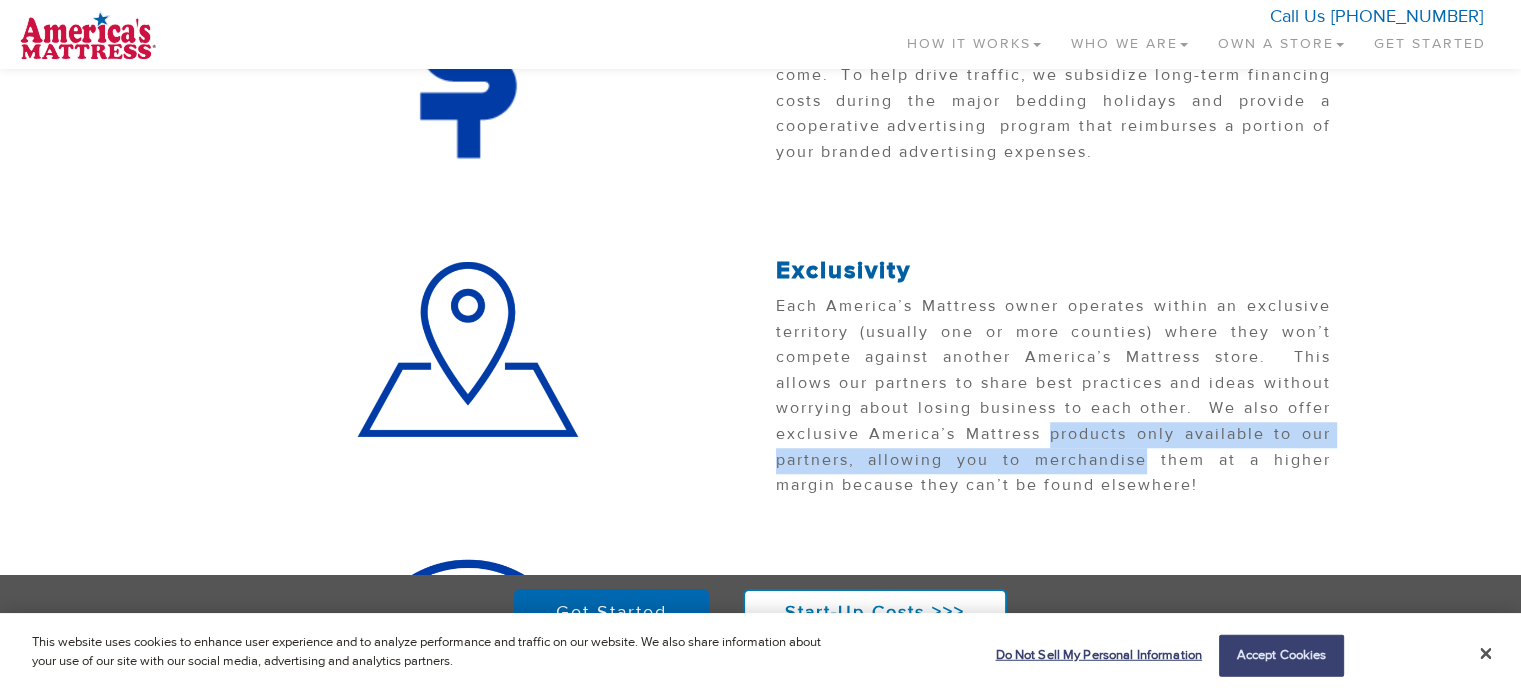 drag, startPoint x: 1071, startPoint y: 434, endPoint x: 1100, endPoint y: 470, distance: 46.227695 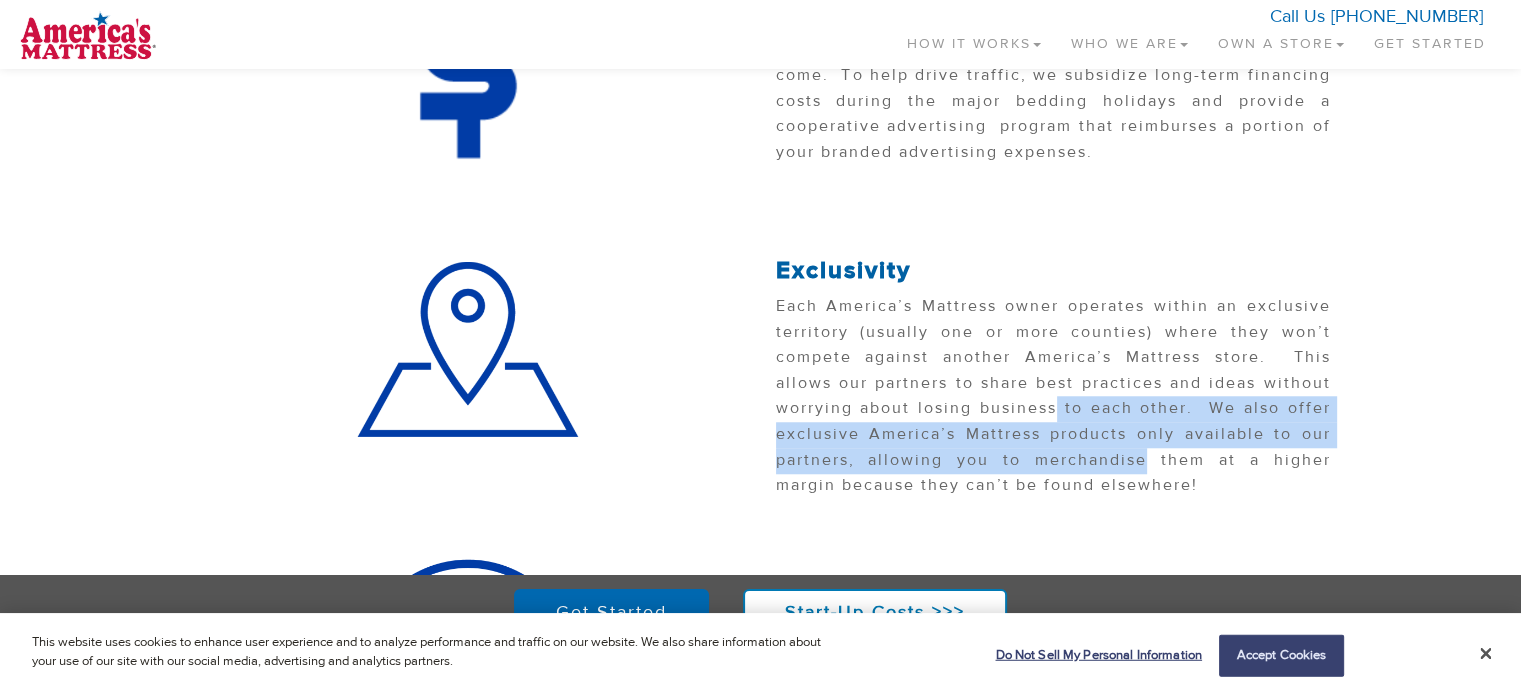 click on "Each America’s Mattress owner operates within an exclusive territory (usually one or more counties) where they won’t compete against another America’s Mattress store.  This allows our partners to share best practices and ideas without worrying about losing business to each other.  We also offer exclusive America’s Mattress products only available to our partners, allowing you to merchandise them at a higher margin because they can’t be found elsewhere!" at bounding box center (1053, 401) 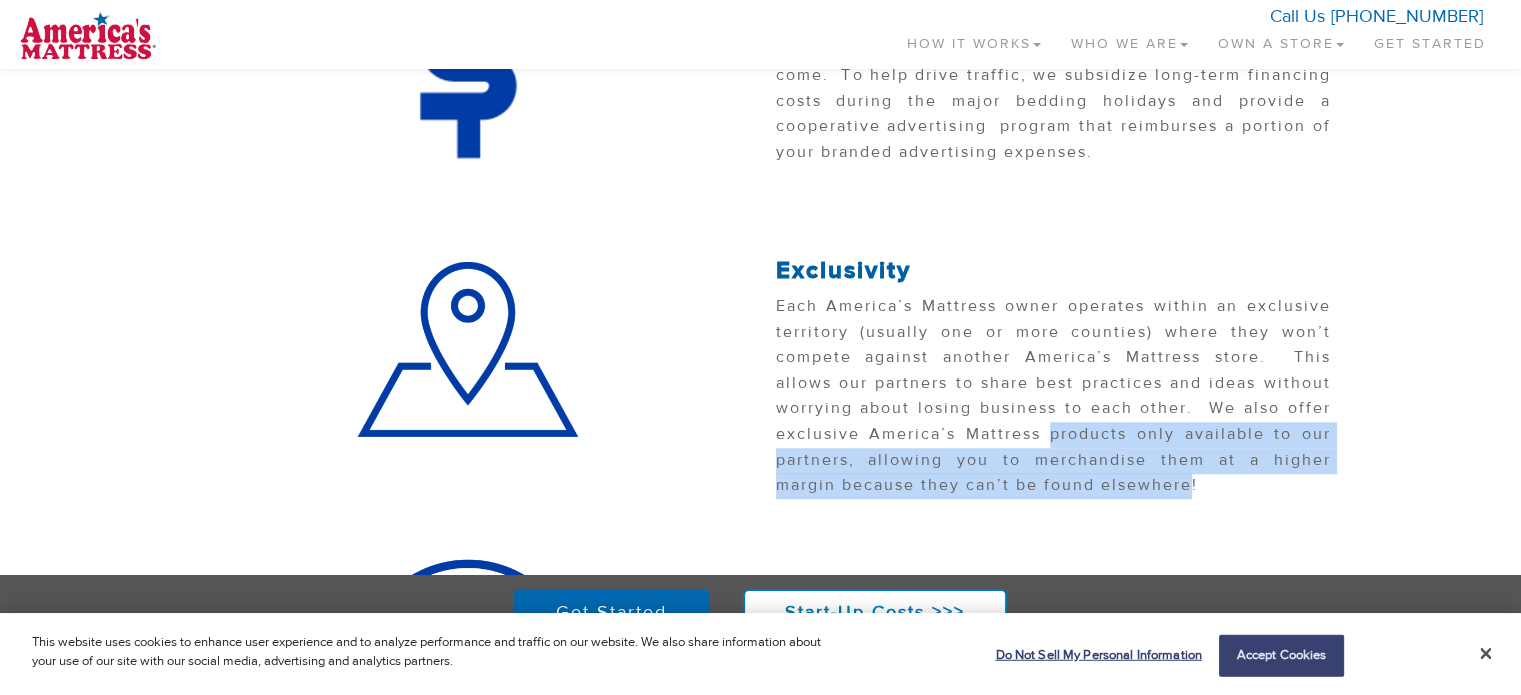 drag, startPoint x: 1053, startPoint y: 422, endPoint x: 1120, endPoint y: 495, distance: 99.08582 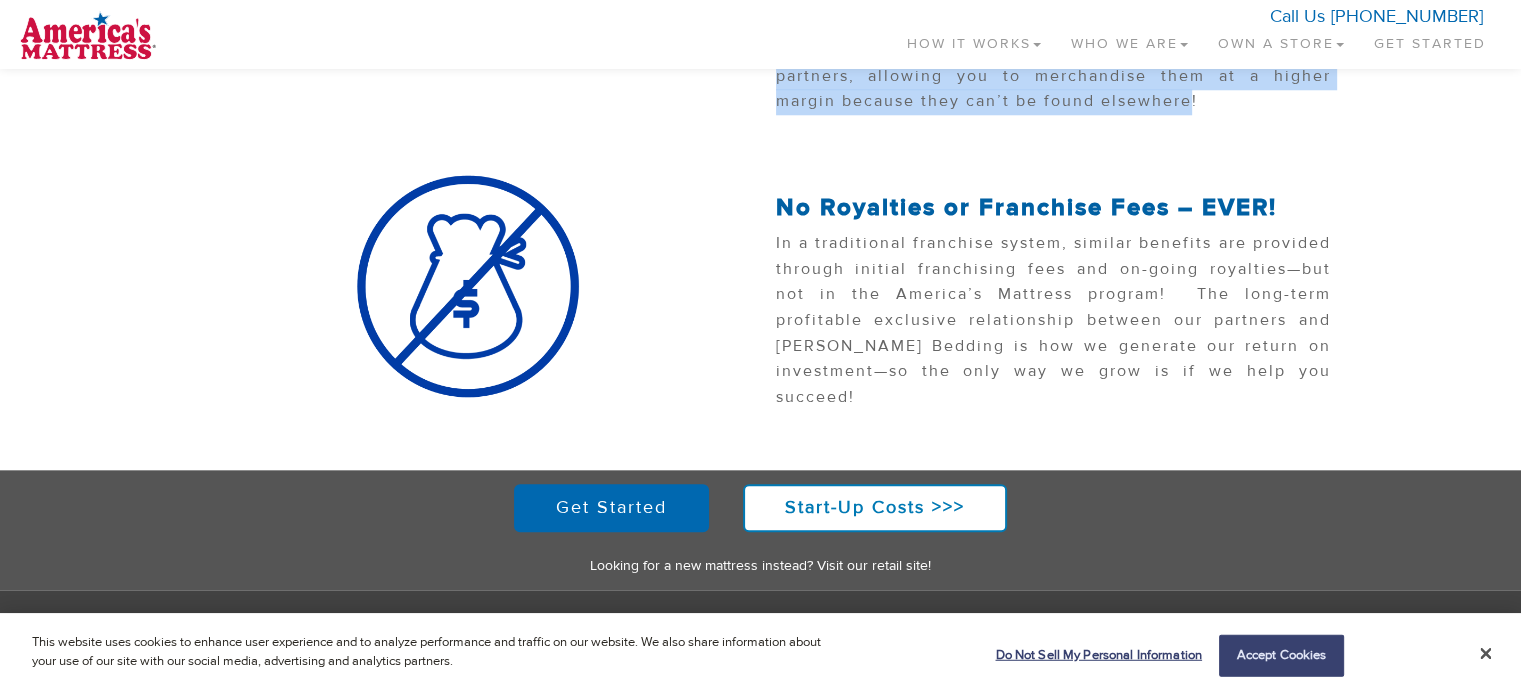 scroll, scrollTop: 2032, scrollLeft: 0, axis: vertical 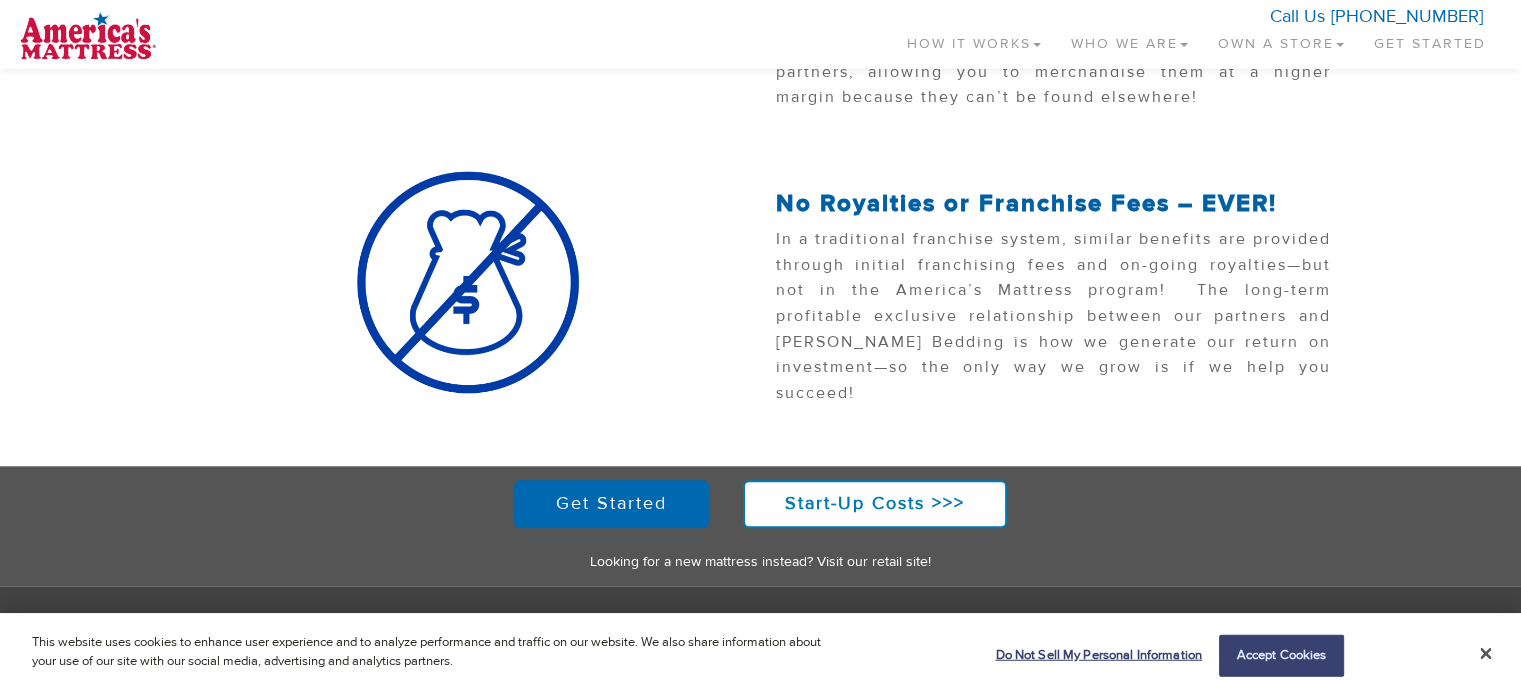 click on "In a traditional franchise system, similar benefits are provided through initial franchising fees and on-going royalties—but not in the America’s Mattress program!  The long-term profitable exclusive relationship between our partners and Serta Simmons Bedding is how we generate our return on investment—so the only way we grow is if we help you succeed!" at bounding box center [1053, 321] 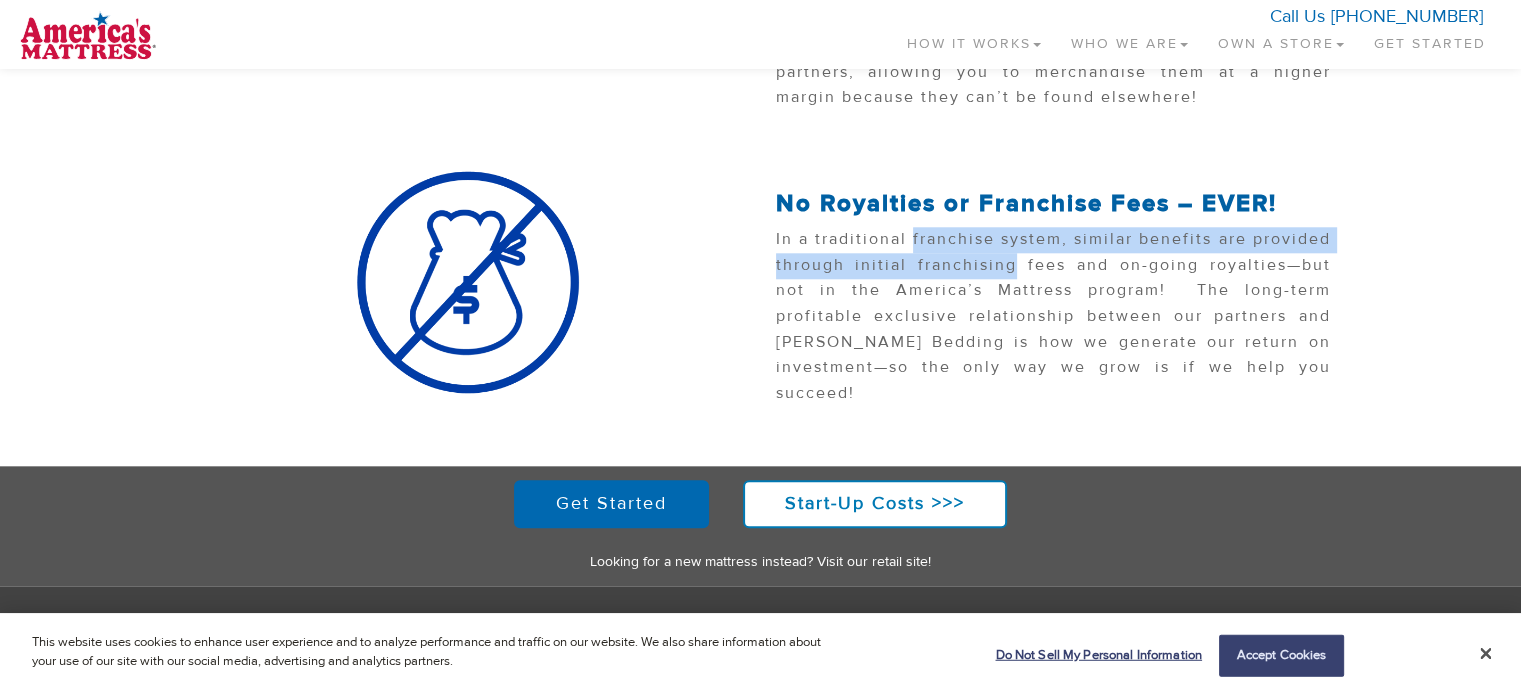 drag, startPoint x: 953, startPoint y: 253, endPoint x: 954, endPoint y: 242, distance: 11.045361 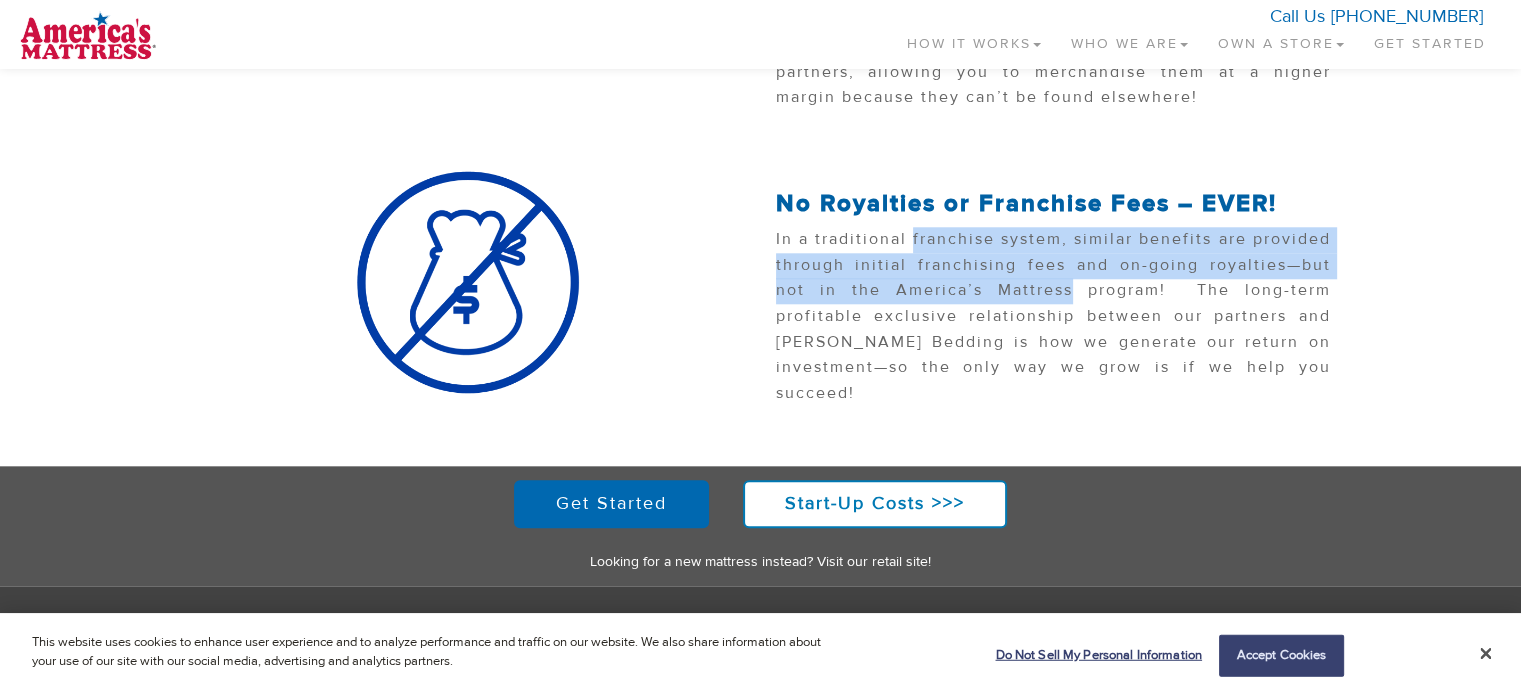 drag, startPoint x: 954, startPoint y: 242, endPoint x: 1033, endPoint y: 290, distance: 92.43917 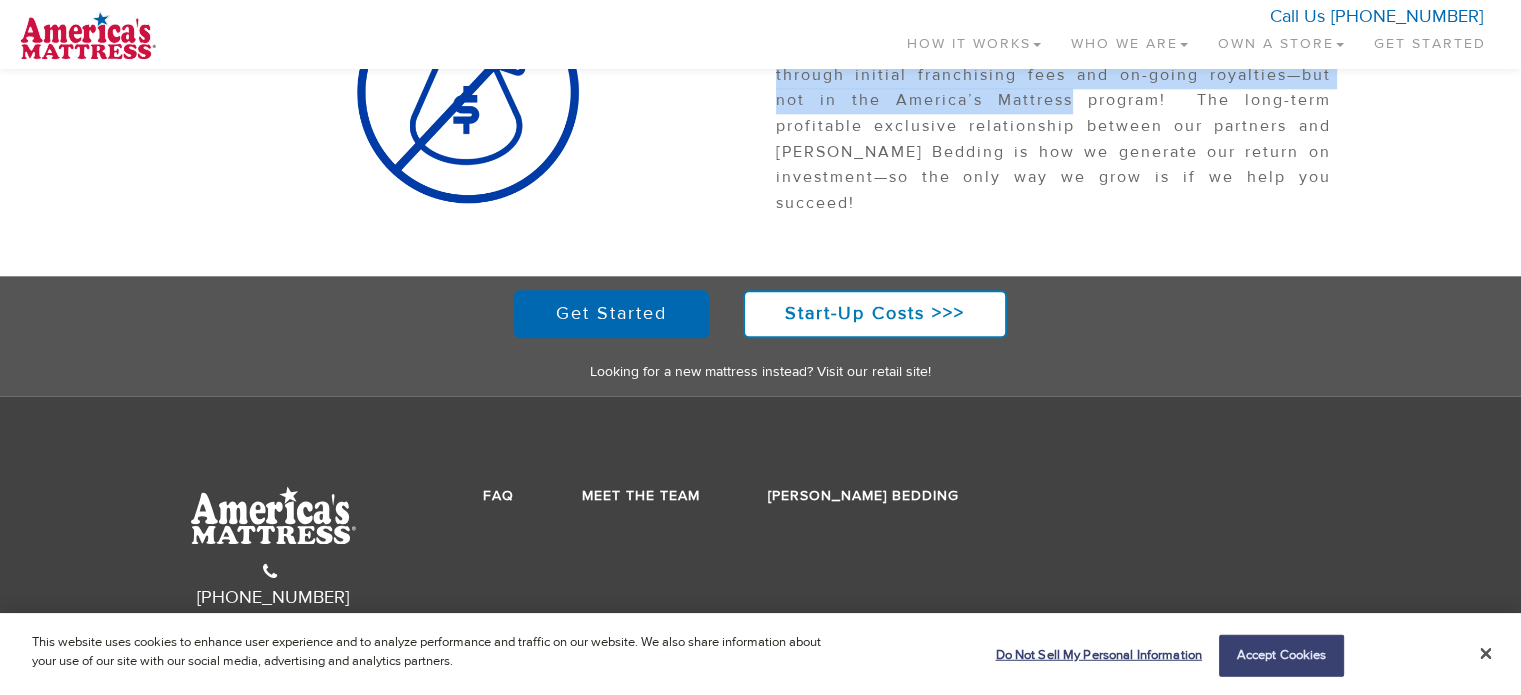 scroll, scrollTop: 2232, scrollLeft: 0, axis: vertical 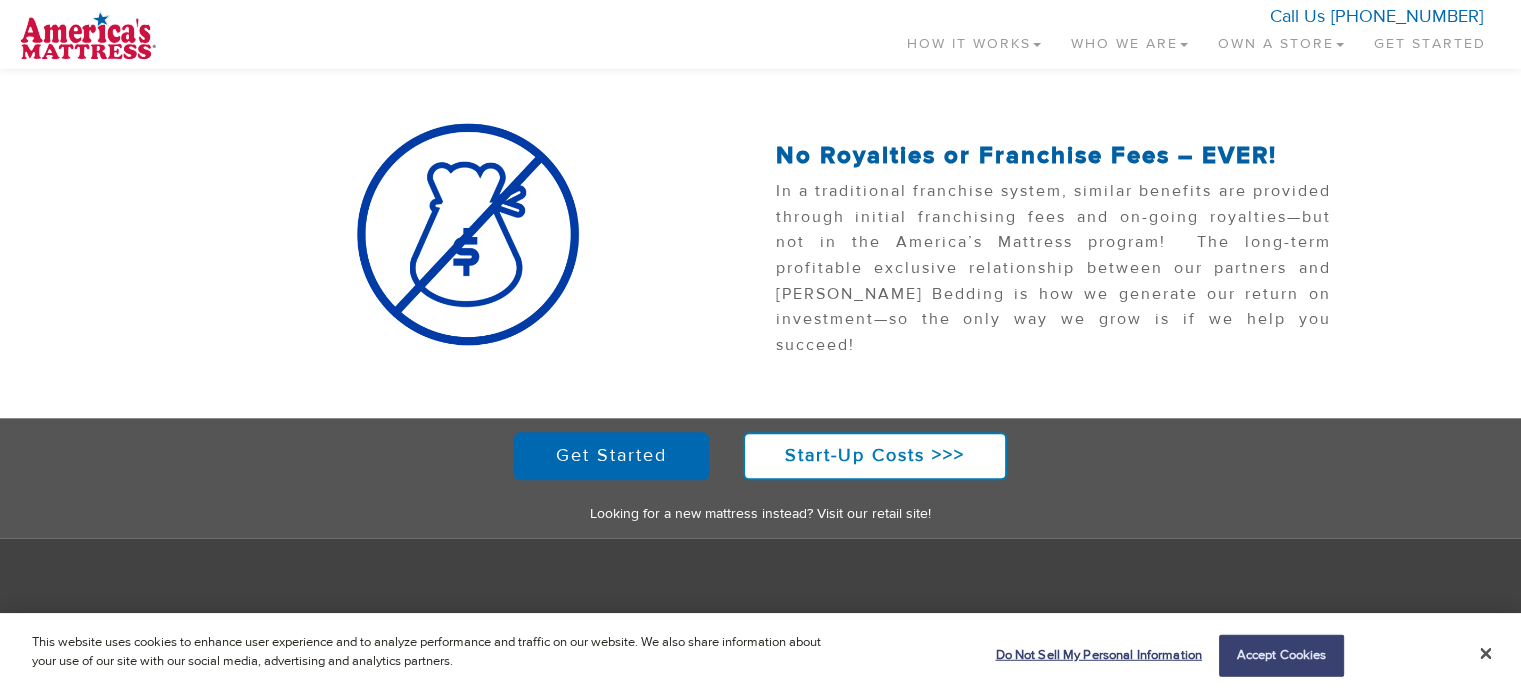 click on "In a traditional franchise system, similar benefits are provided through initial franchising fees and on-going royalties—but not in the America’s Mattress program!  The long-term profitable exclusive relationship between our partners and Serta Simmons Bedding is how we generate our return on investment—so the only way we grow is if we help you succeed!" at bounding box center [1053, 273] 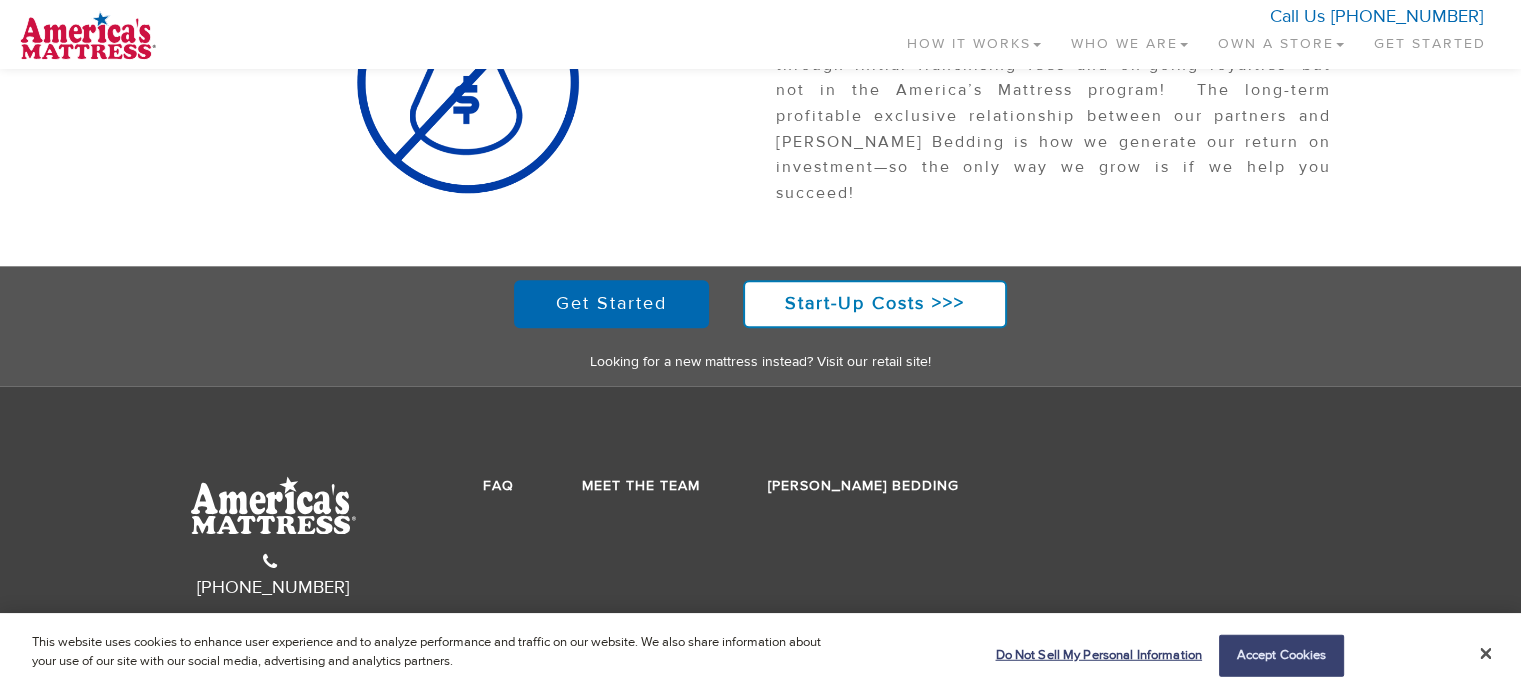click on "FAQ
Meet the Team
Serta Simmons Bedding" at bounding box center (907, 491) 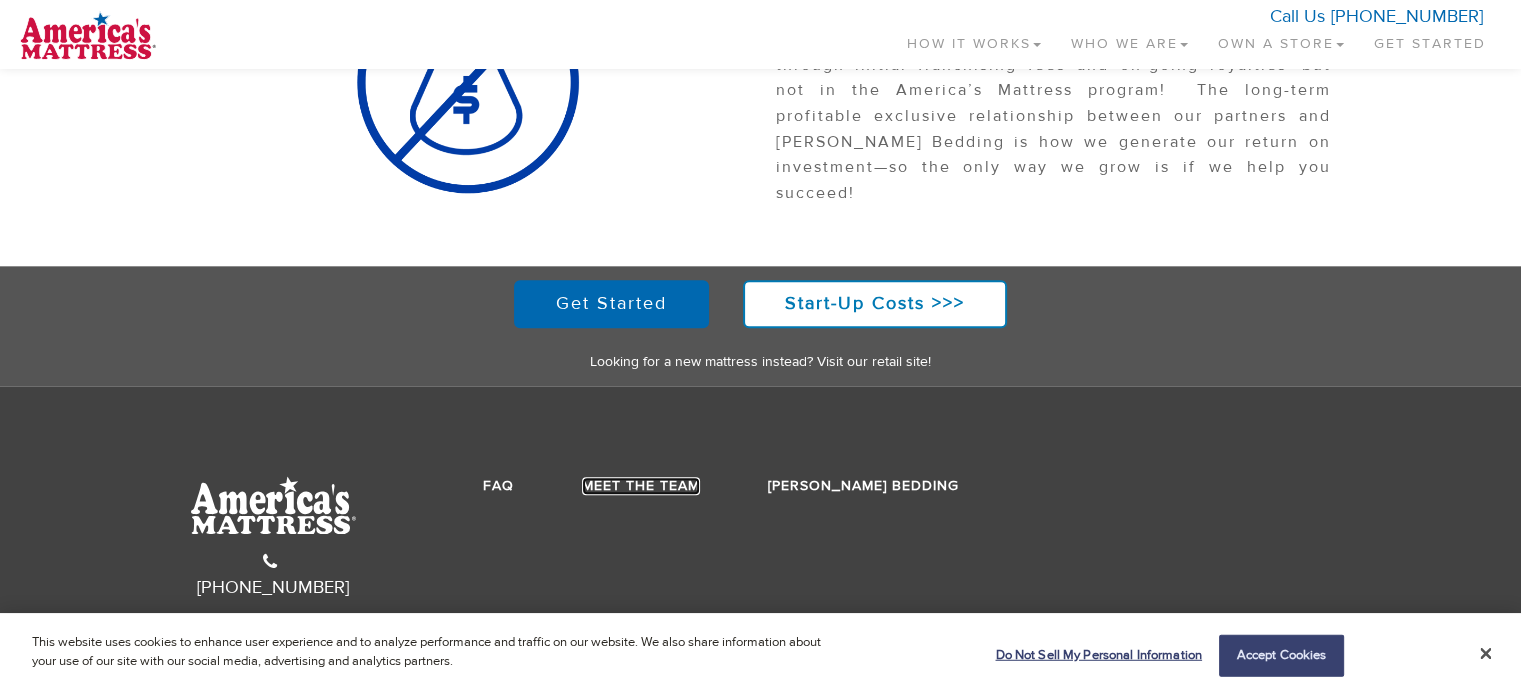 click on "Meet the Team" at bounding box center (641, 486) 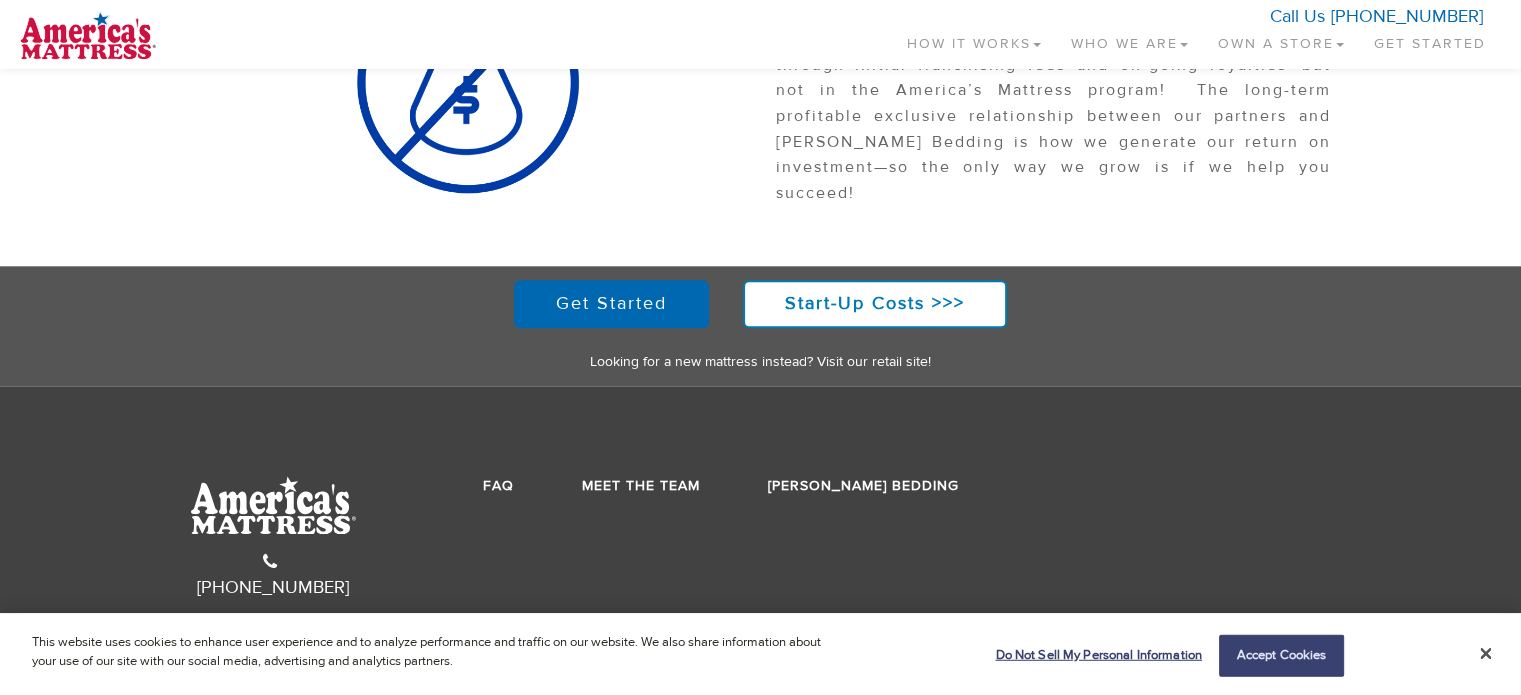 click on "How It Works" at bounding box center (974, 39) 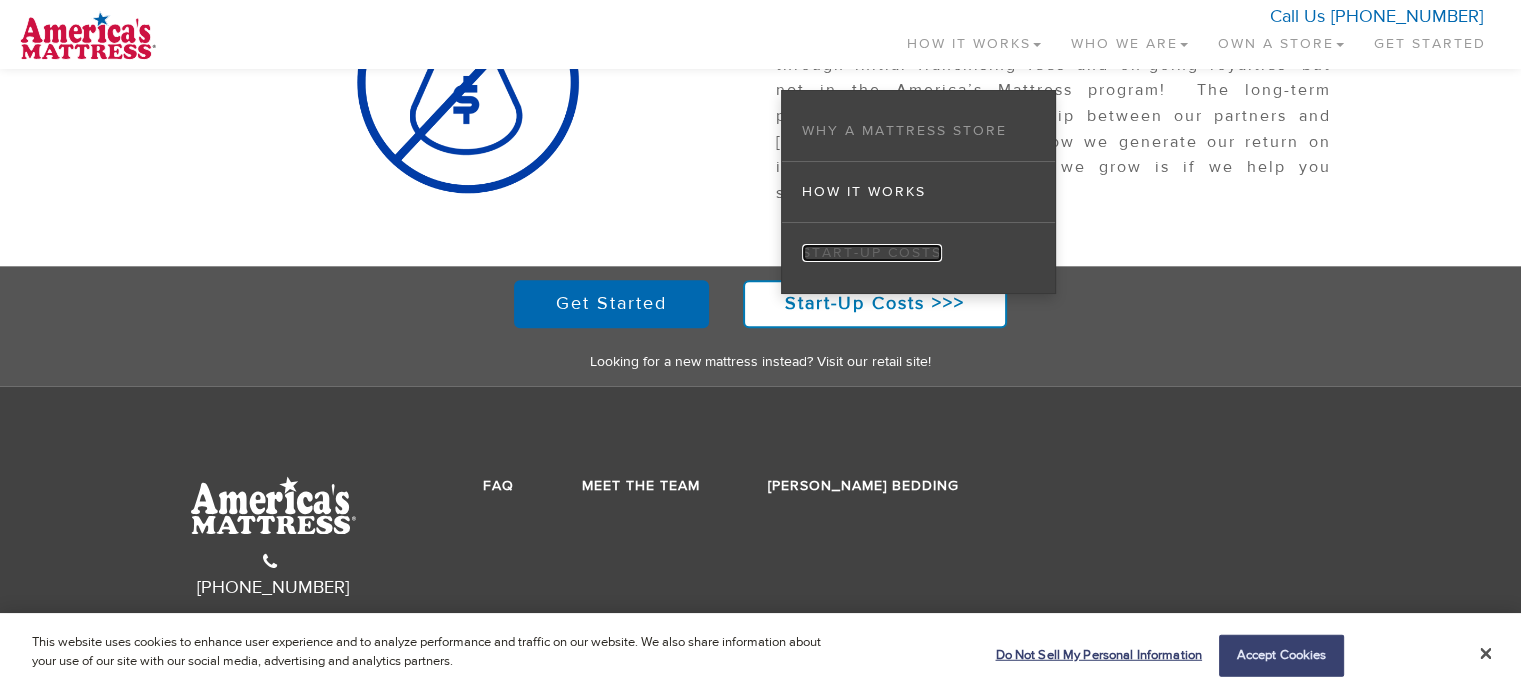 click on "Start-up Costs" at bounding box center [872, 253] 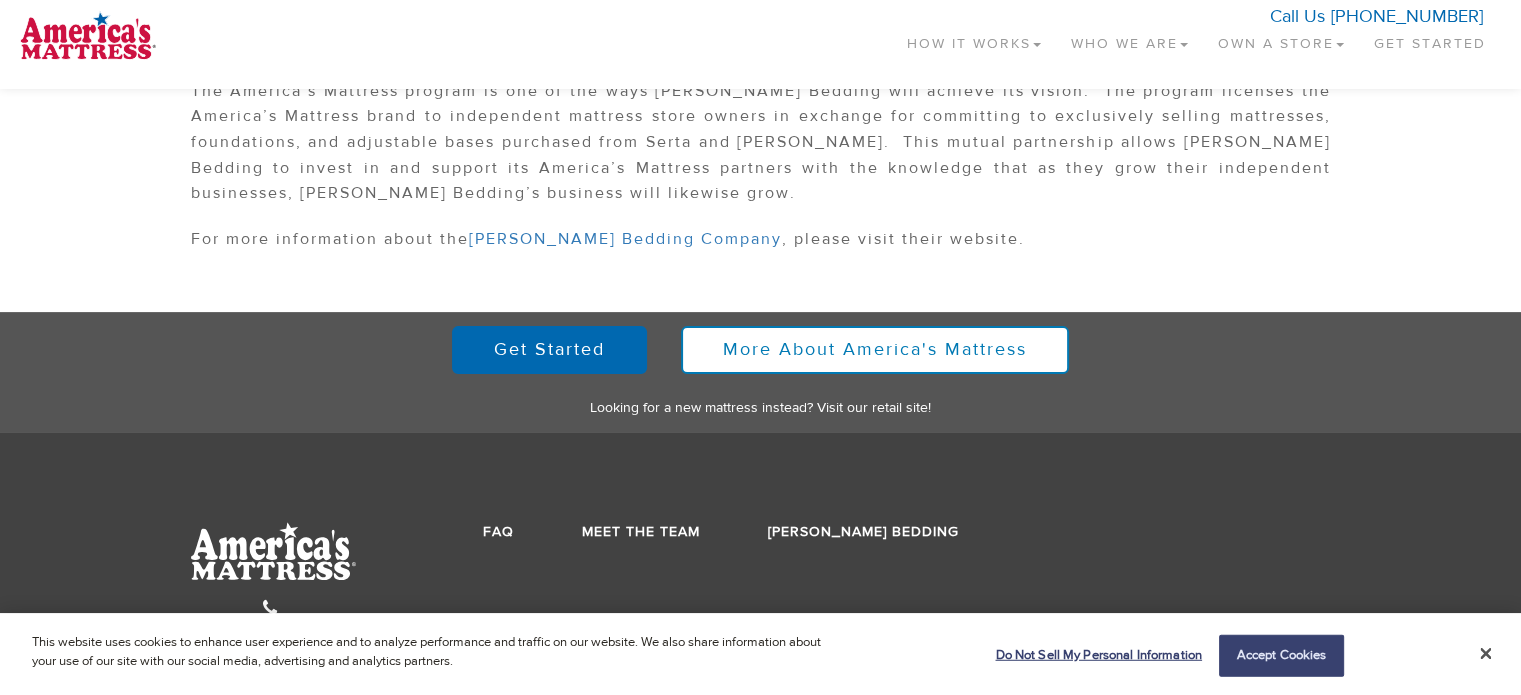 scroll, scrollTop: 616, scrollLeft: 0, axis: vertical 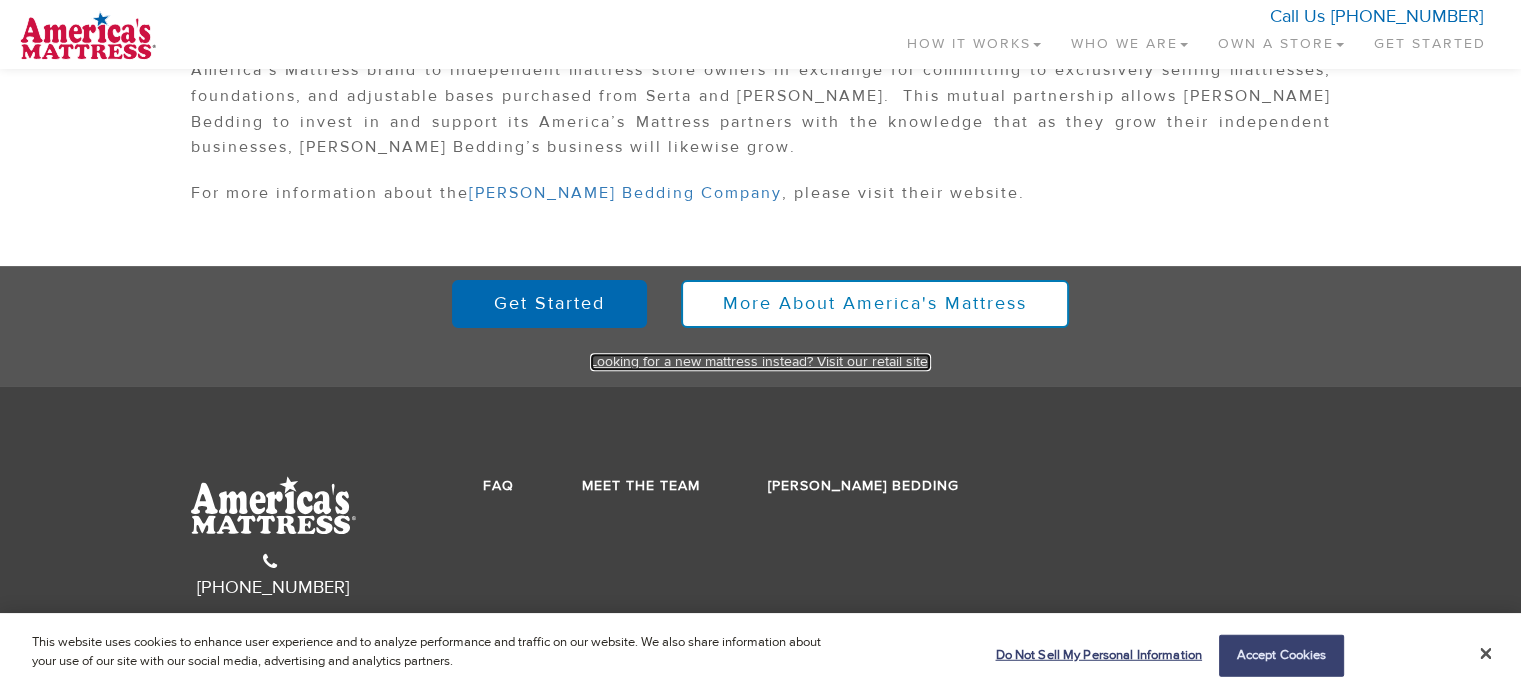 click on "Looking for a new mattress instead? Visit our retail site!" at bounding box center [760, 362] 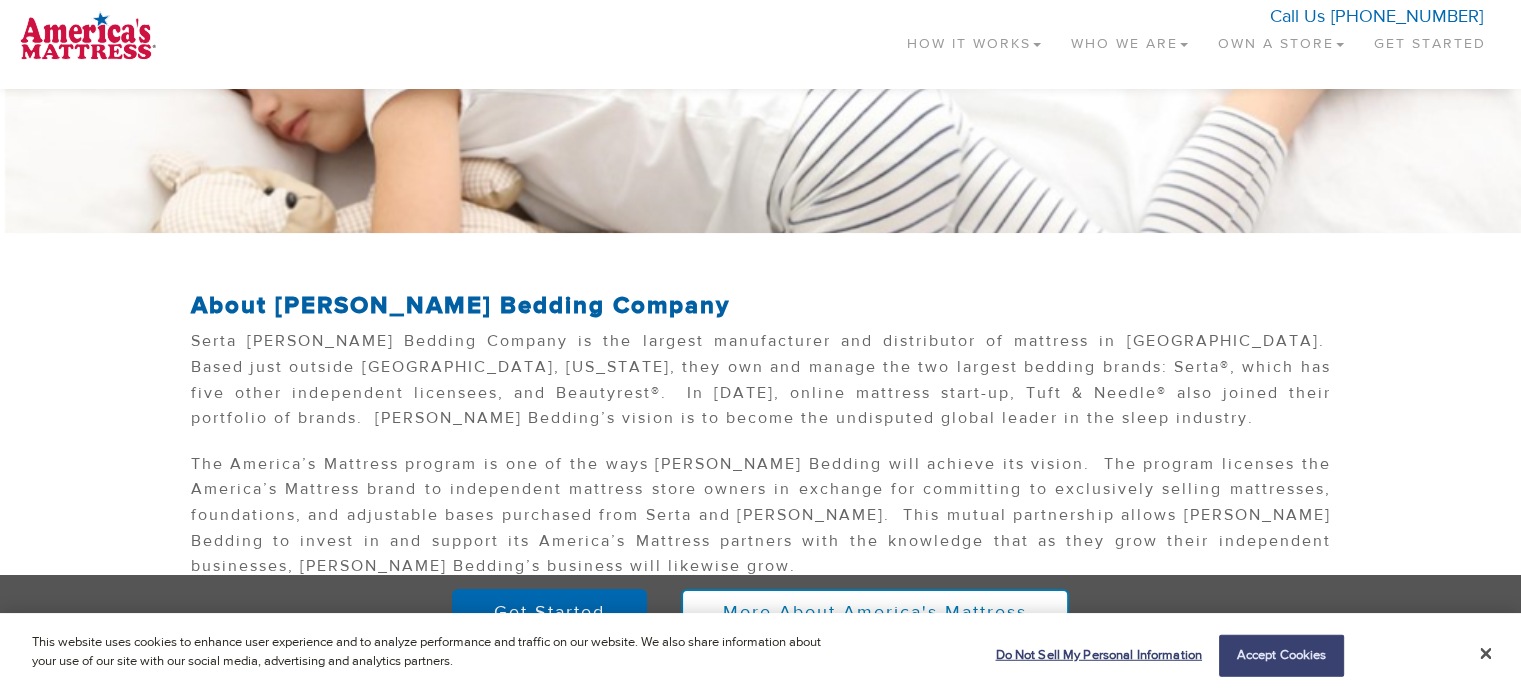 scroll, scrollTop: 193, scrollLeft: 0, axis: vertical 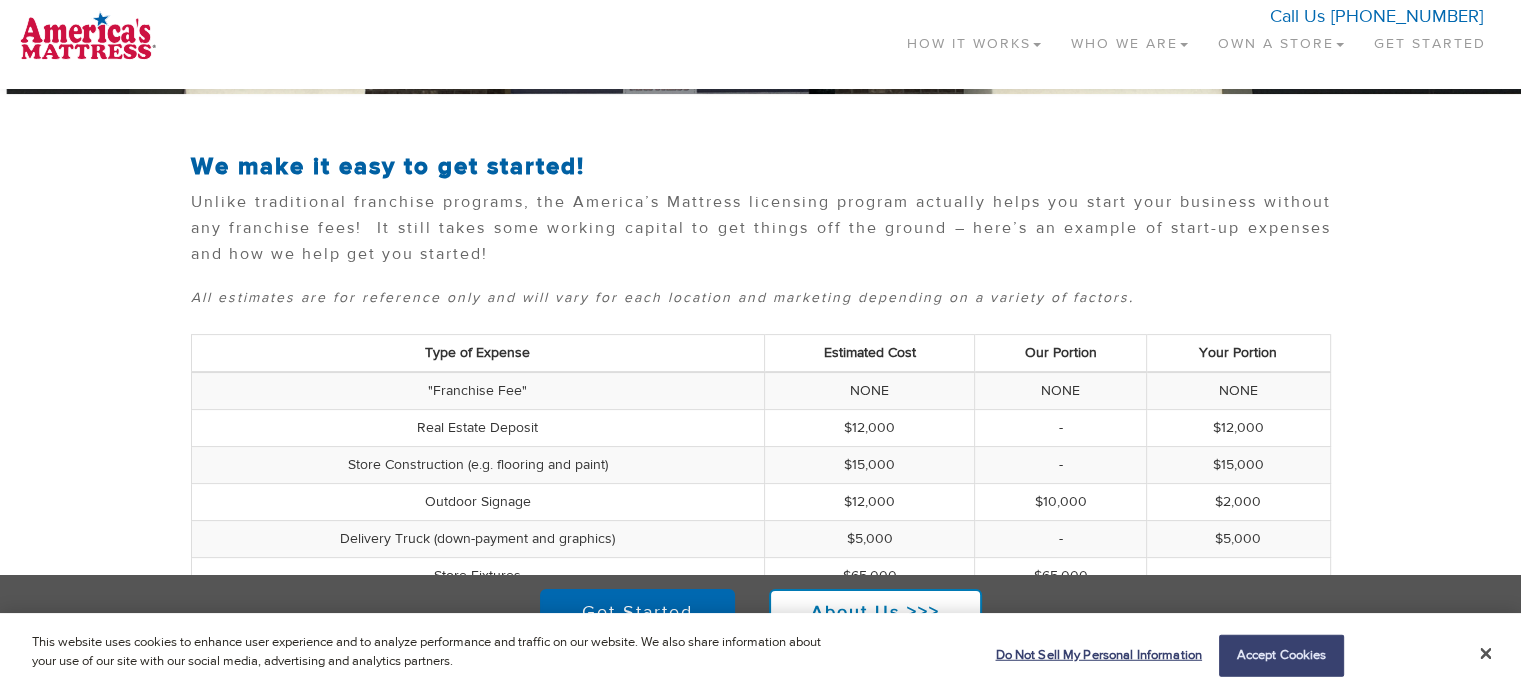 click on "Unlike traditional franchise programs, the America’s Mattress licensing program actually helps you start your business without any franchise fees!  It still takes some working capital to get things off the ground – here’s an example of start-up expenses and how we help get you started!" at bounding box center [761, 233] 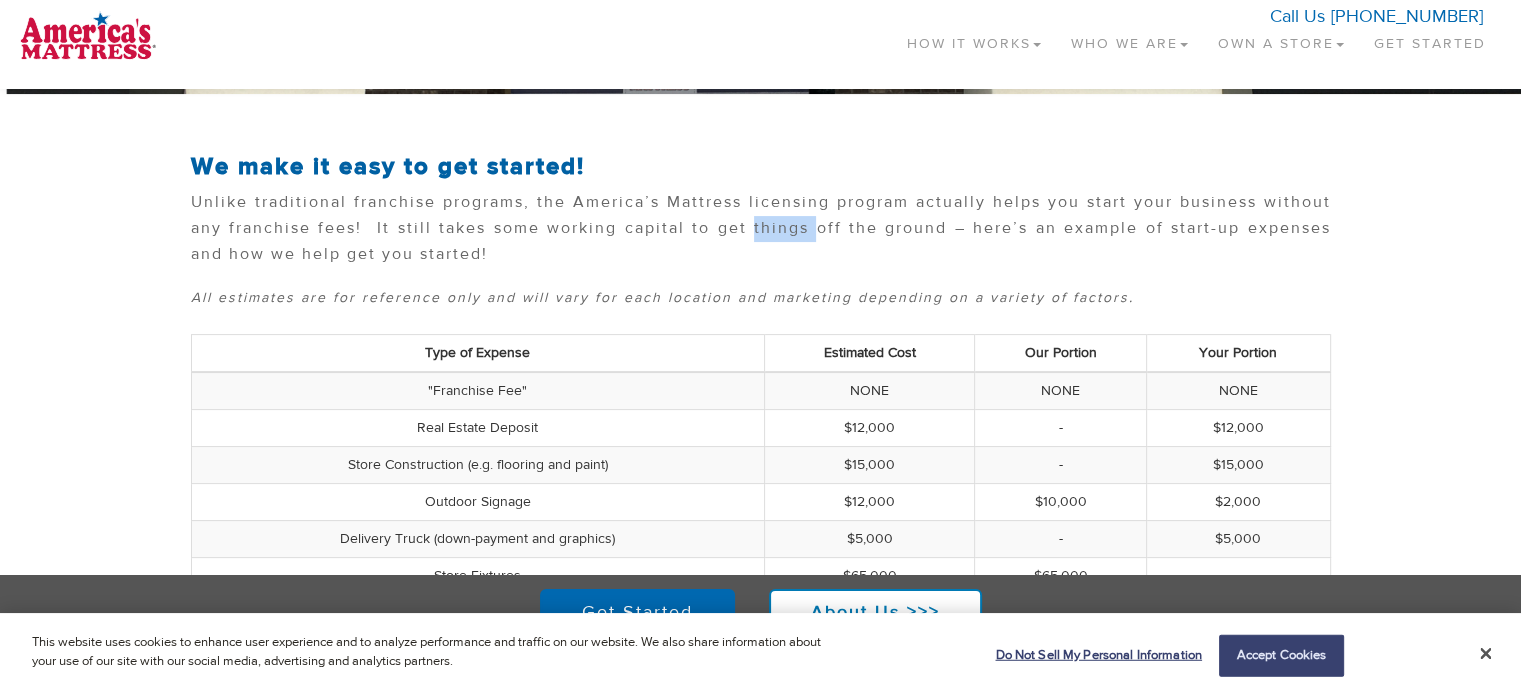 click on "Unlike traditional franchise programs, the America’s Mattress licensing program actually helps you start your business without any franchise fees!  It still takes some working capital to get things off the ground – here’s an example of start-up expenses and how we help get you started!" at bounding box center [761, 233] 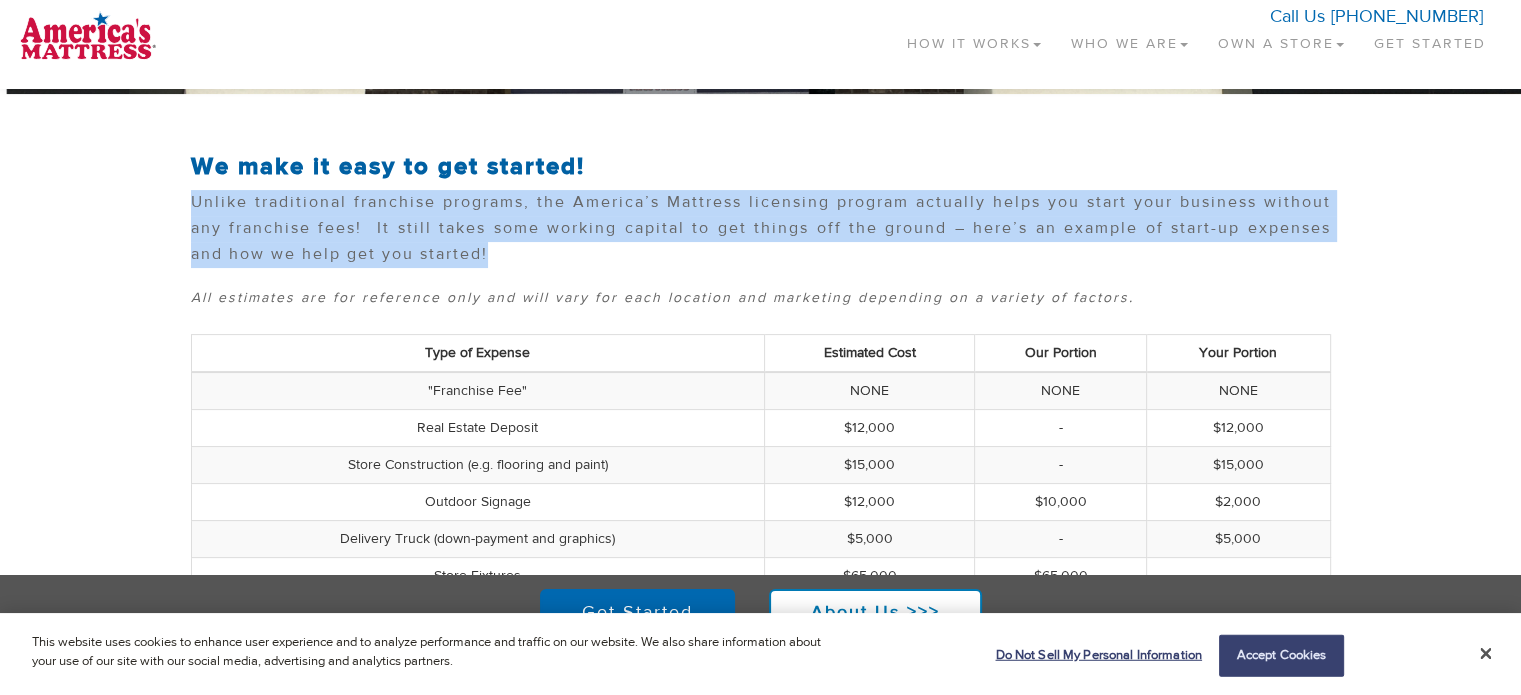 drag, startPoint x: 801, startPoint y: 221, endPoint x: 787, endPoint y: 215, distance: 15.231546 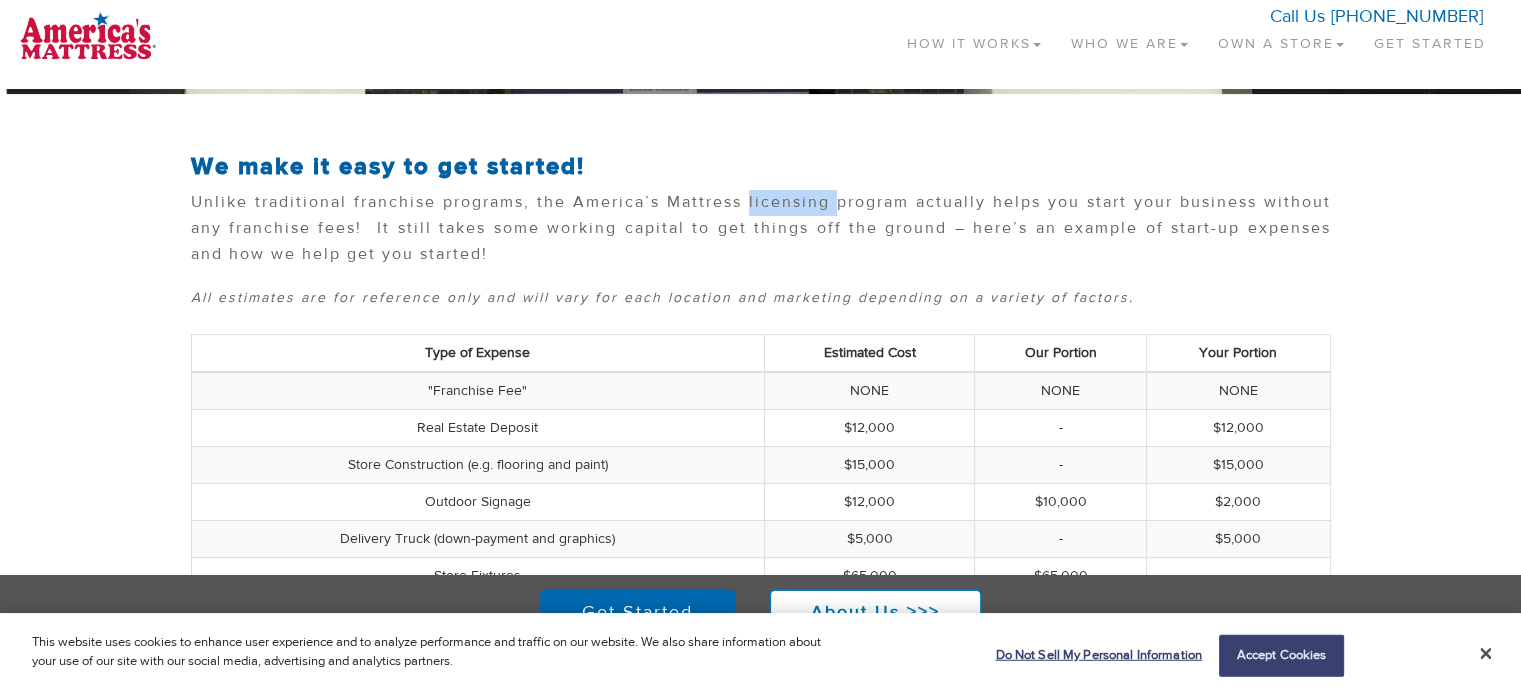 click on "Unlike traditional franchise programs, the America’s Mattress licensing program actually helps you start your business without any franchise fees!  It still takes some working capital to get things off the ground – here’s an example of start-up expenses and how we help get you started!" at bounding box center [761, 233] 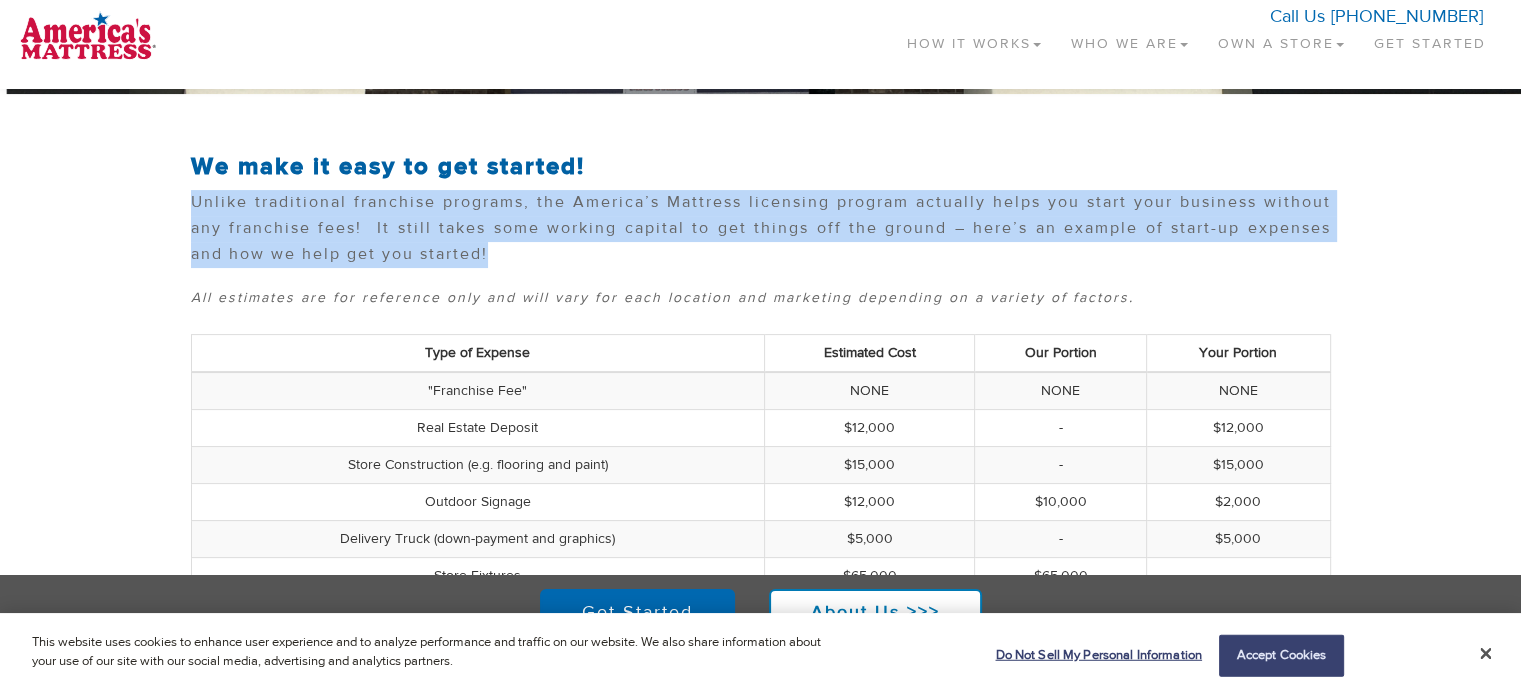 click on "Unlike traditional franchise programs, the America’s Mattress licensing program actually helps you start your business without any franchise fees!  It still takes some working capital to get things off the ground – here’s an example of start-up expenses and how we help get you started!" at bounding box center [761, 233] 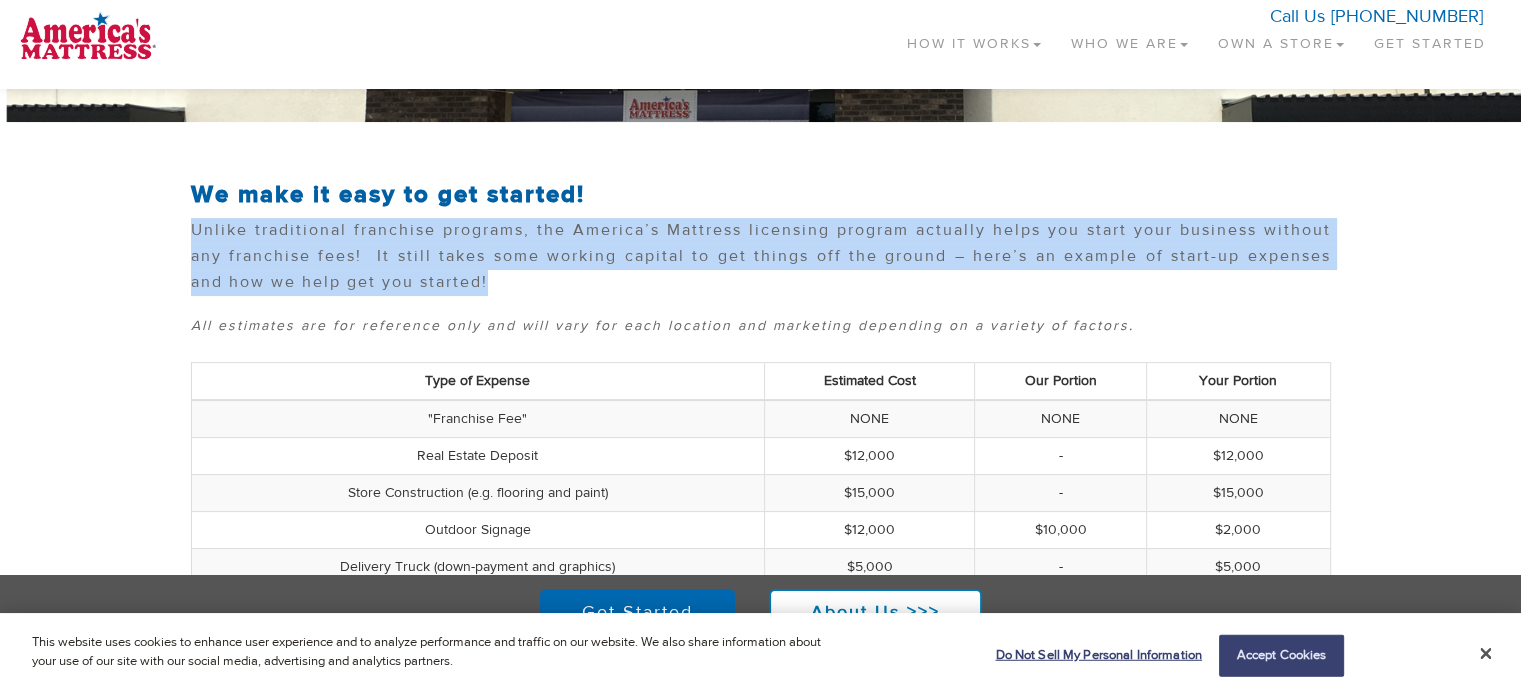 scroll, scrollTop: 328, scrollLeft: 0, axis: vertical 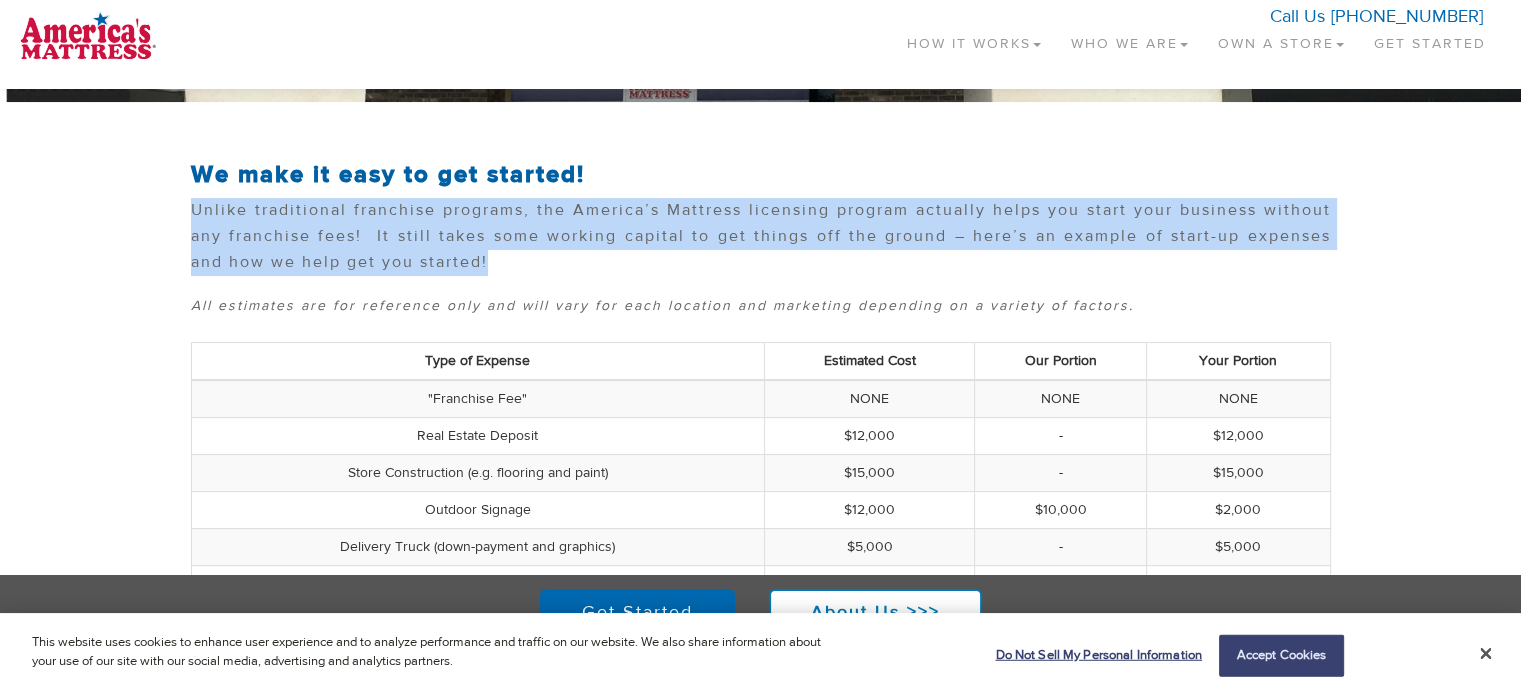 click on "Unlike traditional franchise programs, the America’s Mattress licensing program actually helps you start your business without any franchise fees!  It still takes some working capital to get things off the ground – here’s an example of start-up expenses and how we help get you started!" at bounding box center (761, 241) 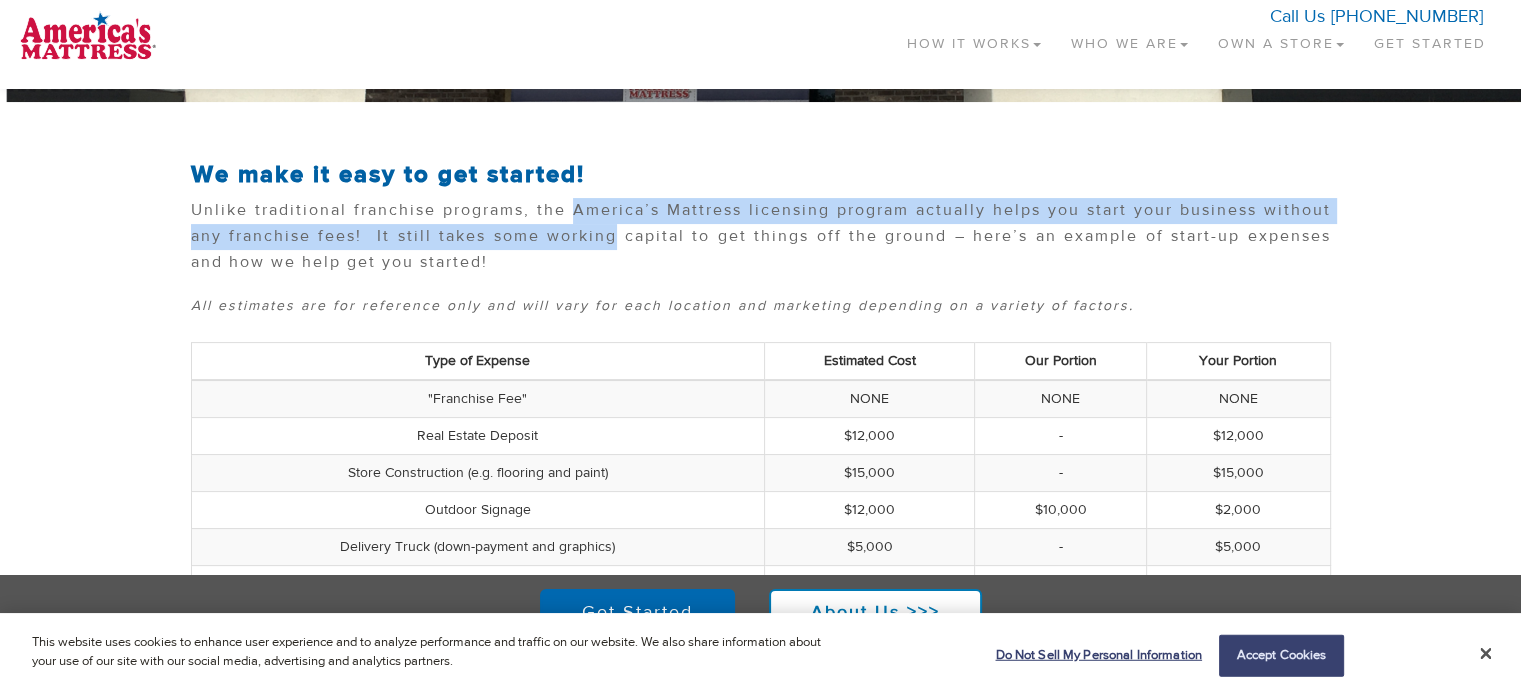 drag, startPoint x: 594, startPoint y: 225, endPoint x: 618, endPoint y: 223, distance: 24.083189 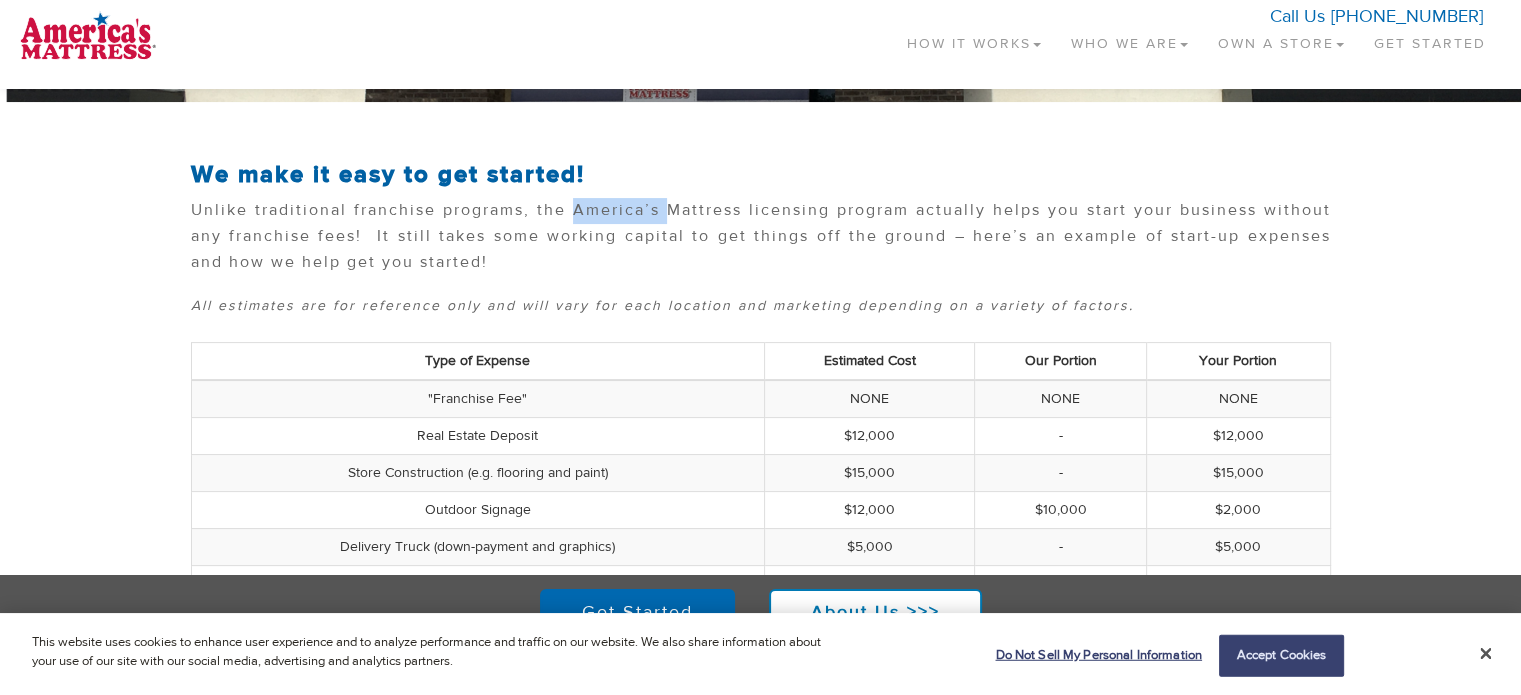 click on "Unlike traditional franchise programs, the America’s Mattress licensing program actually helps you start your business without any franchise fees!  It still takes some working capital to get things off the ground – here’s an example of start-up expenses and how we help get you started!" at bounding box center [761, 241] 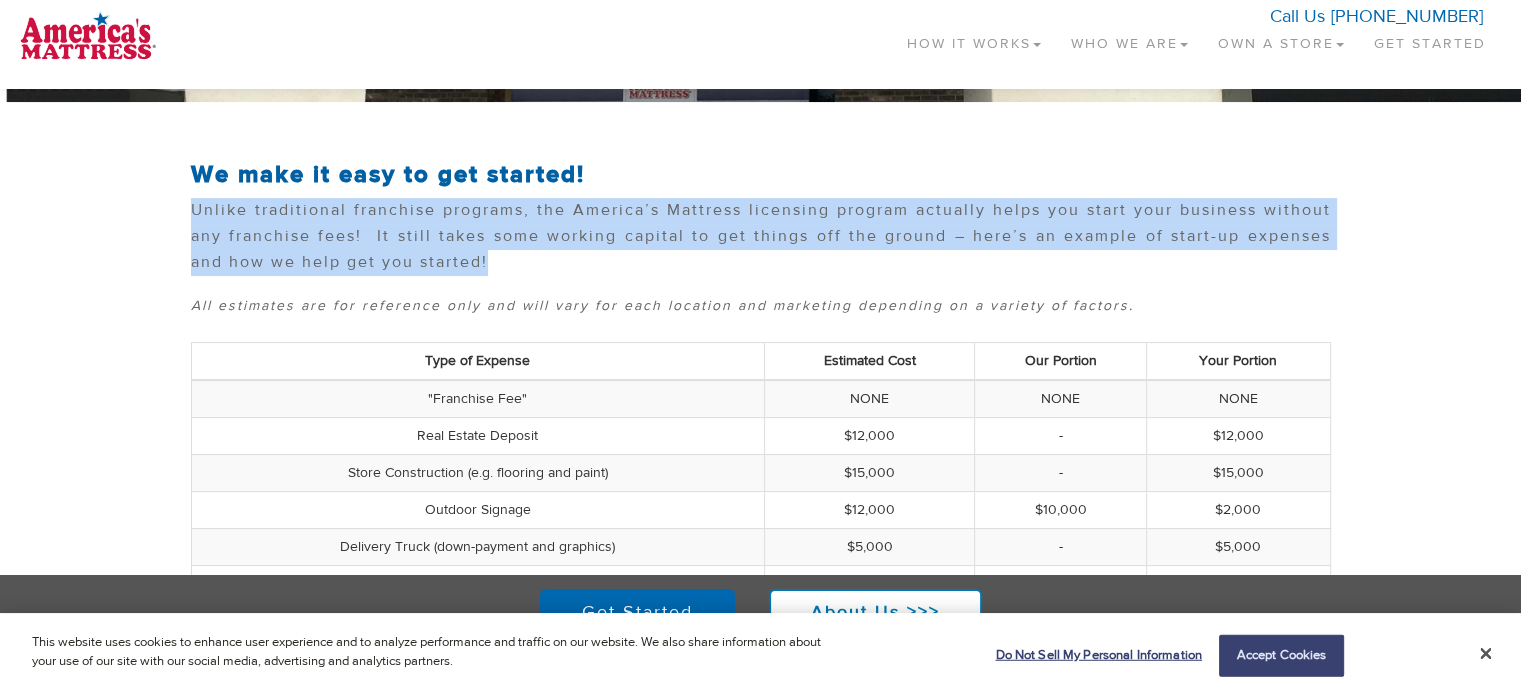 click on "Unlike traditional franchise programs, the America’s Mattress licensing program actually helps you start your business without any franchise fees!  It still takes some working capital to get things off the ground – here’s an example of start-up expenses and how we help get you started!" at bounding box center [761, 241] 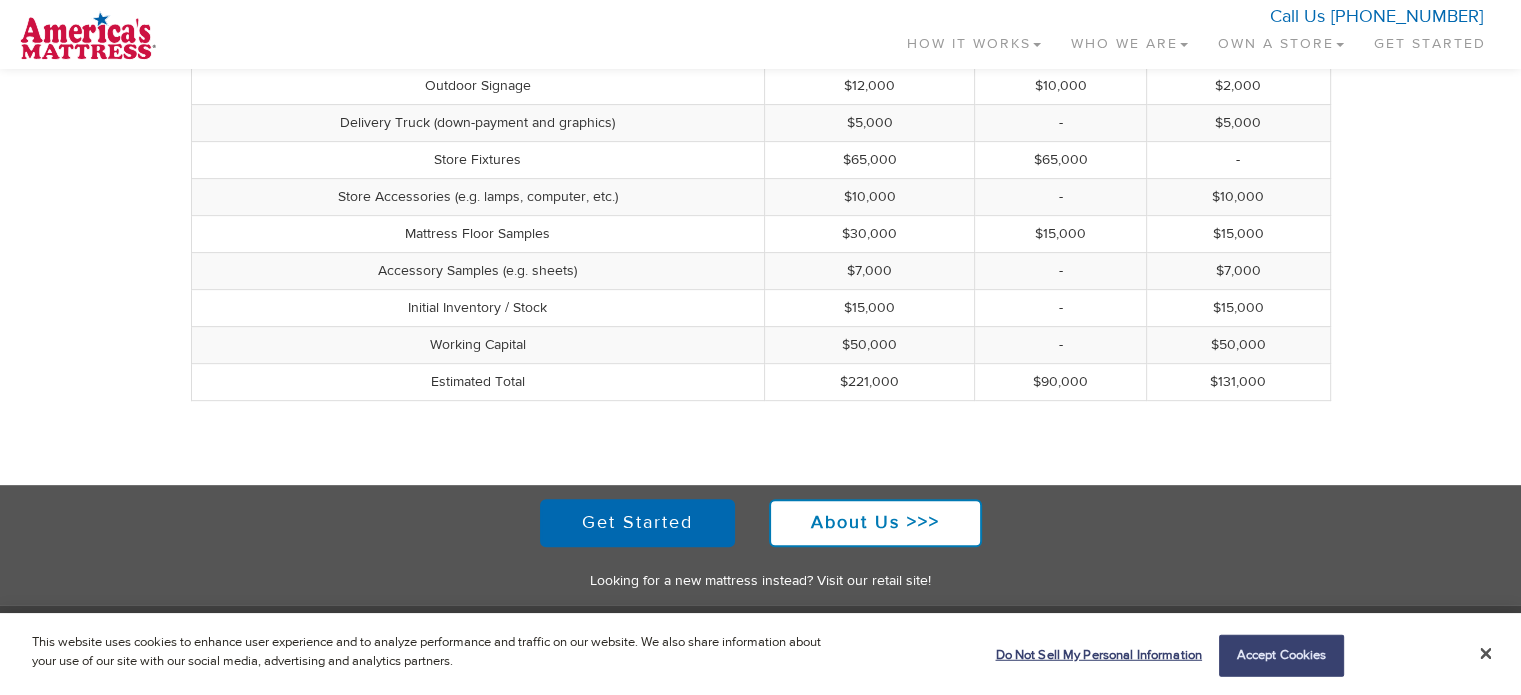 scroll, scrollTop: 752, scrollLeft: 0, axis: vertical 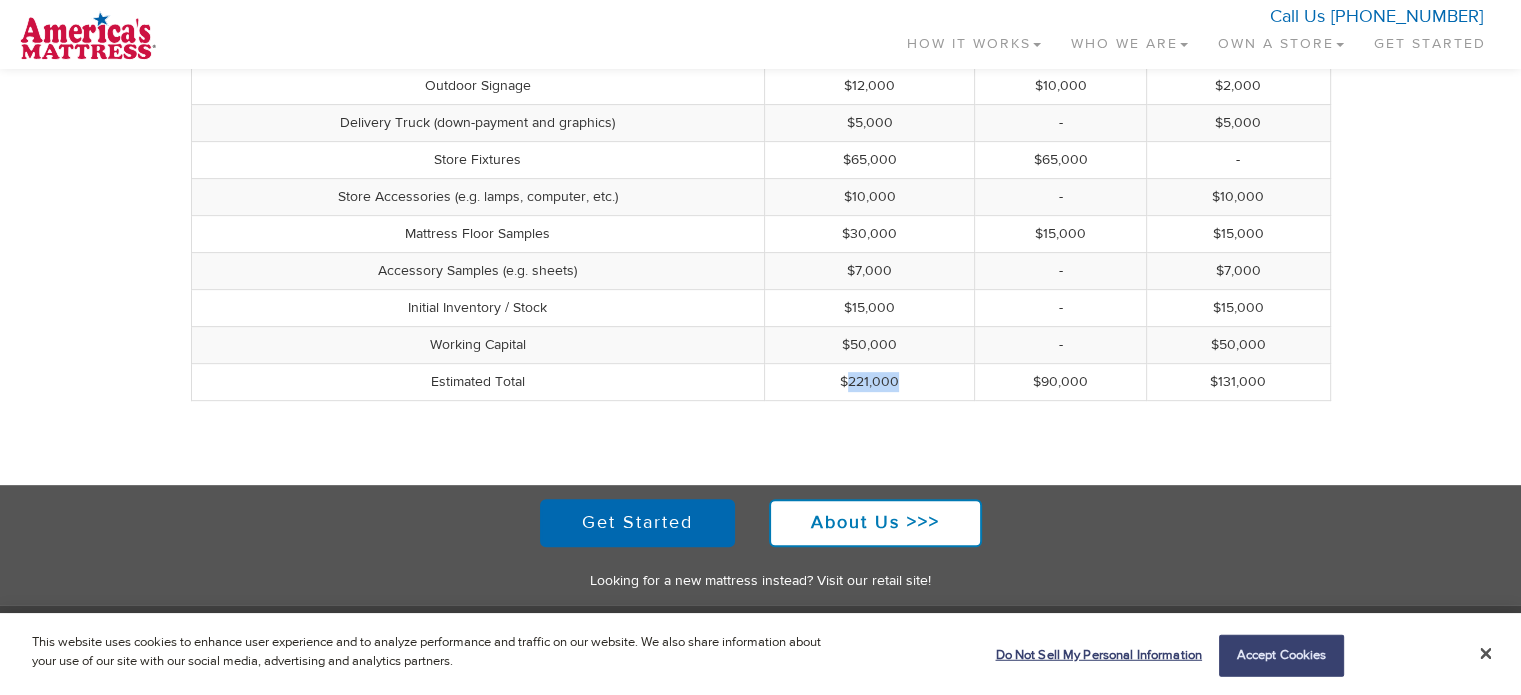 drag, startPoint x: 851, startPoint y: 359, endPoint x: 877, endPoint y: 379, distance: 32.80244 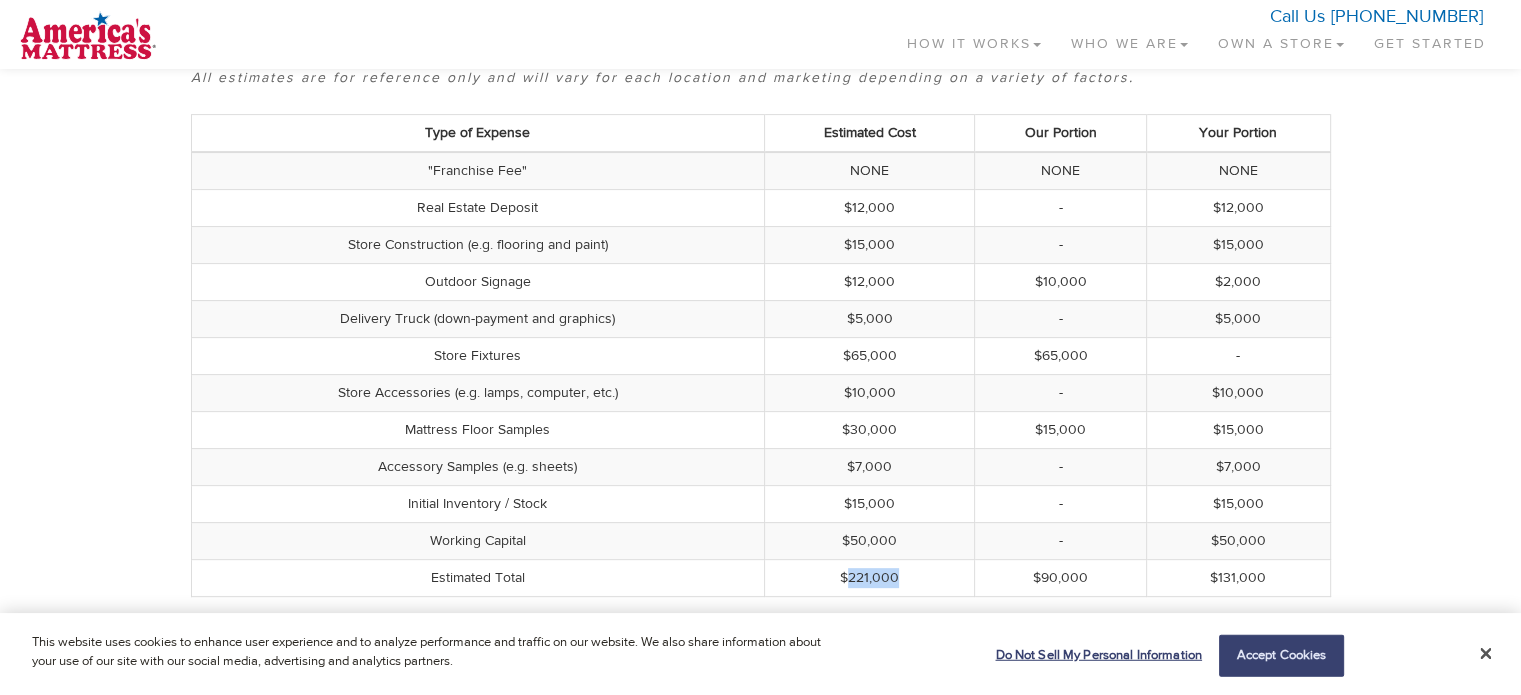 scroll, scrollTop: 512, scrollLeft: 0, axis: vertical 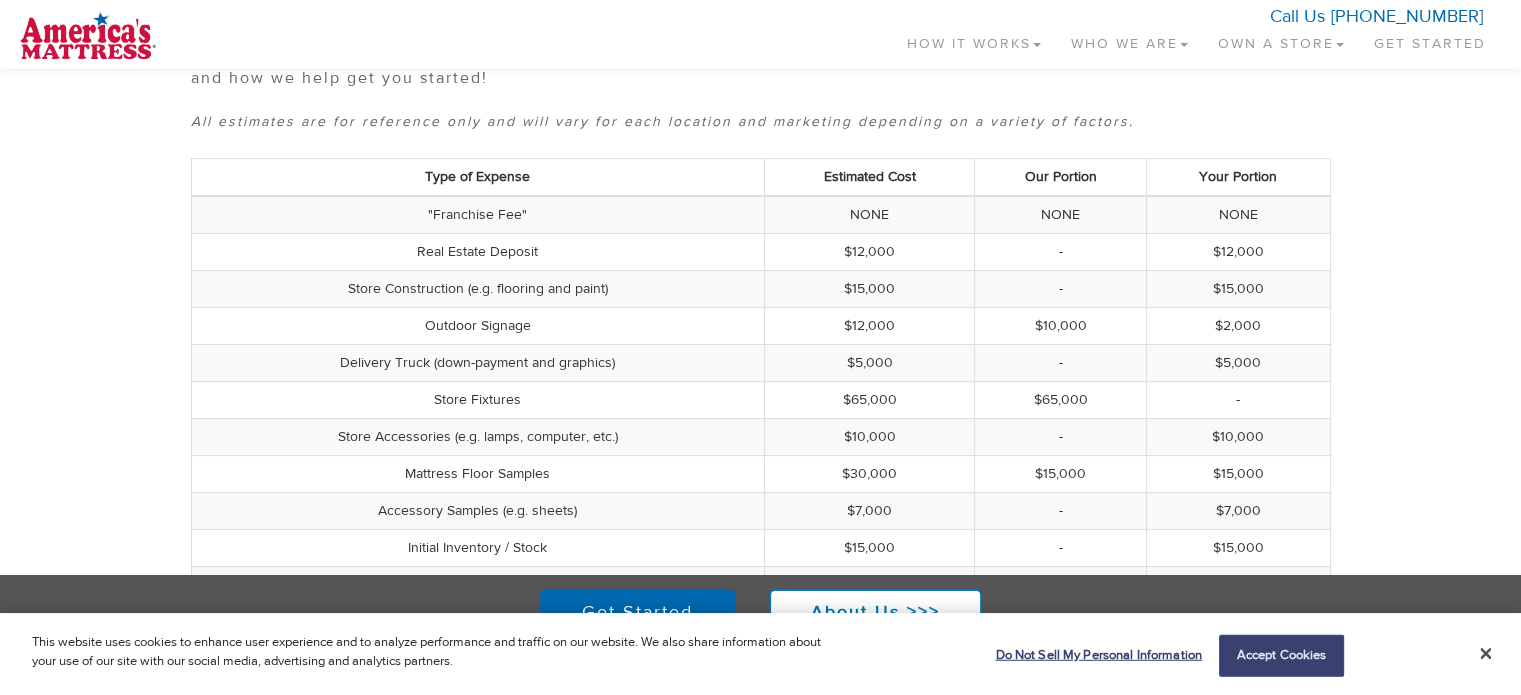click on "$65,000" at bounding box center (869, 399) 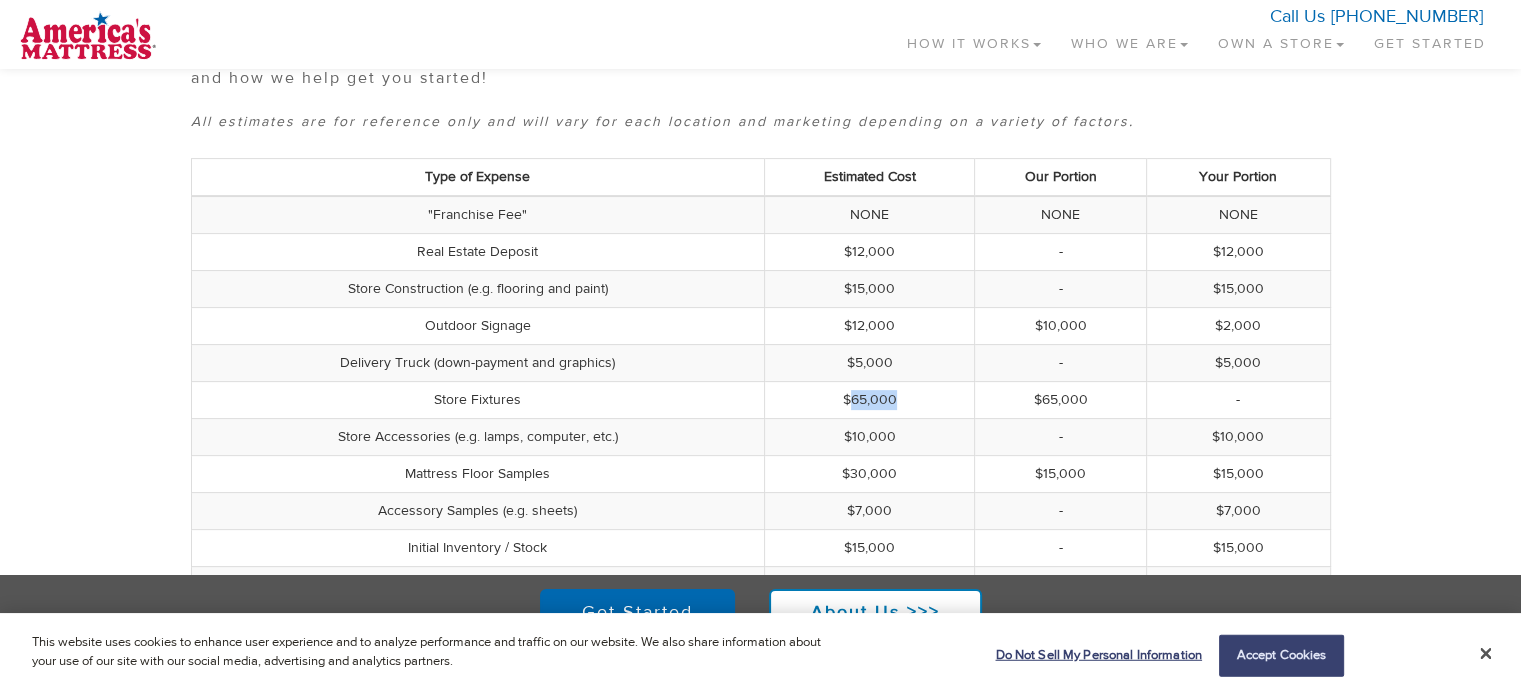 click on "$65,000" at bounding box center [869, 399] 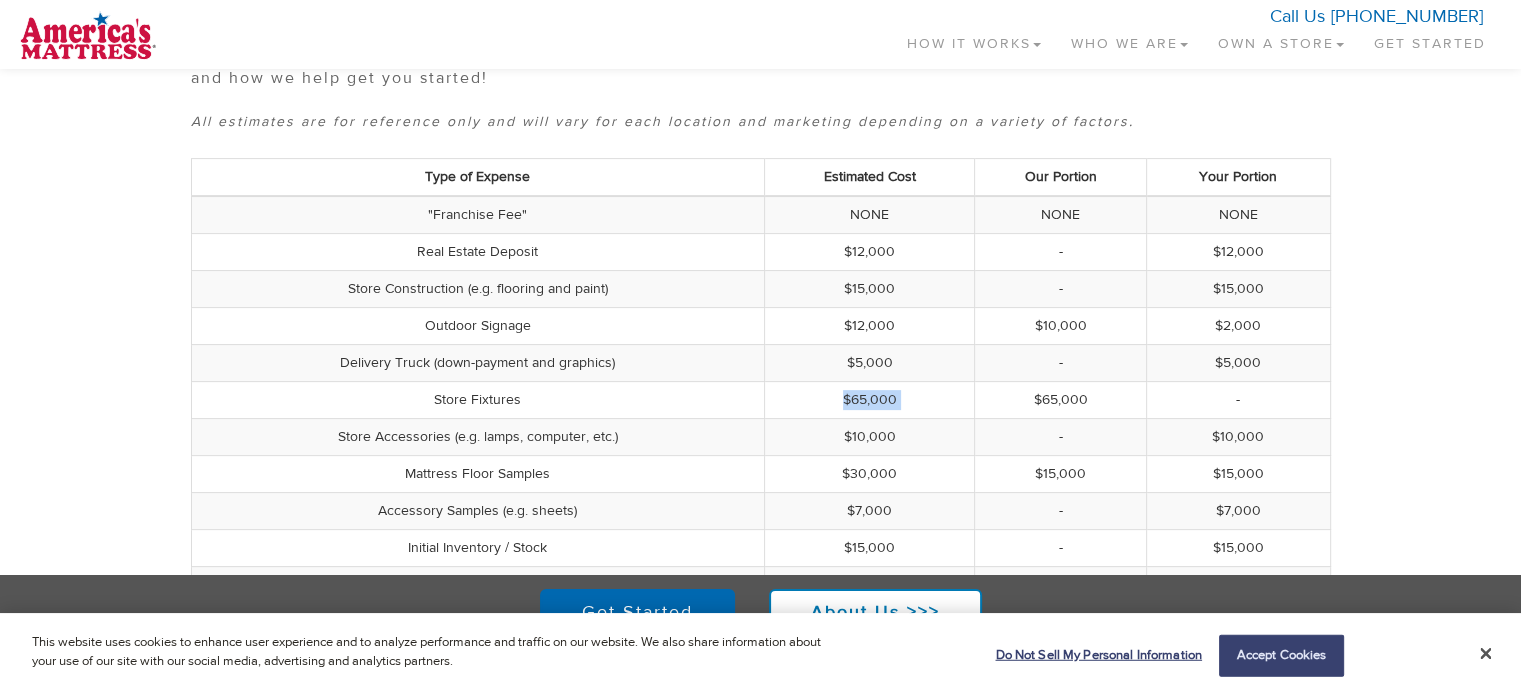 click on "$65,000" at bounding box center [869, 399] 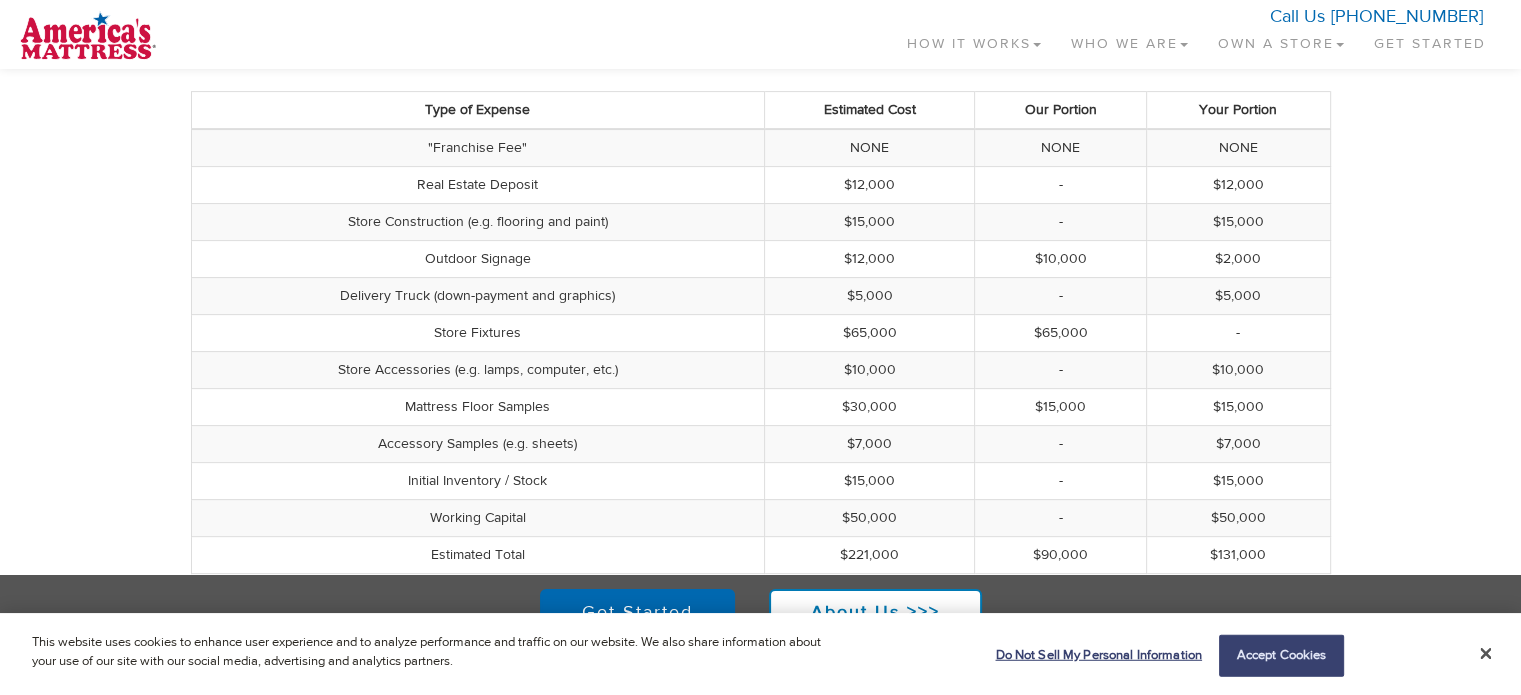 click on "$10,000" at bounding box center [869, 369] 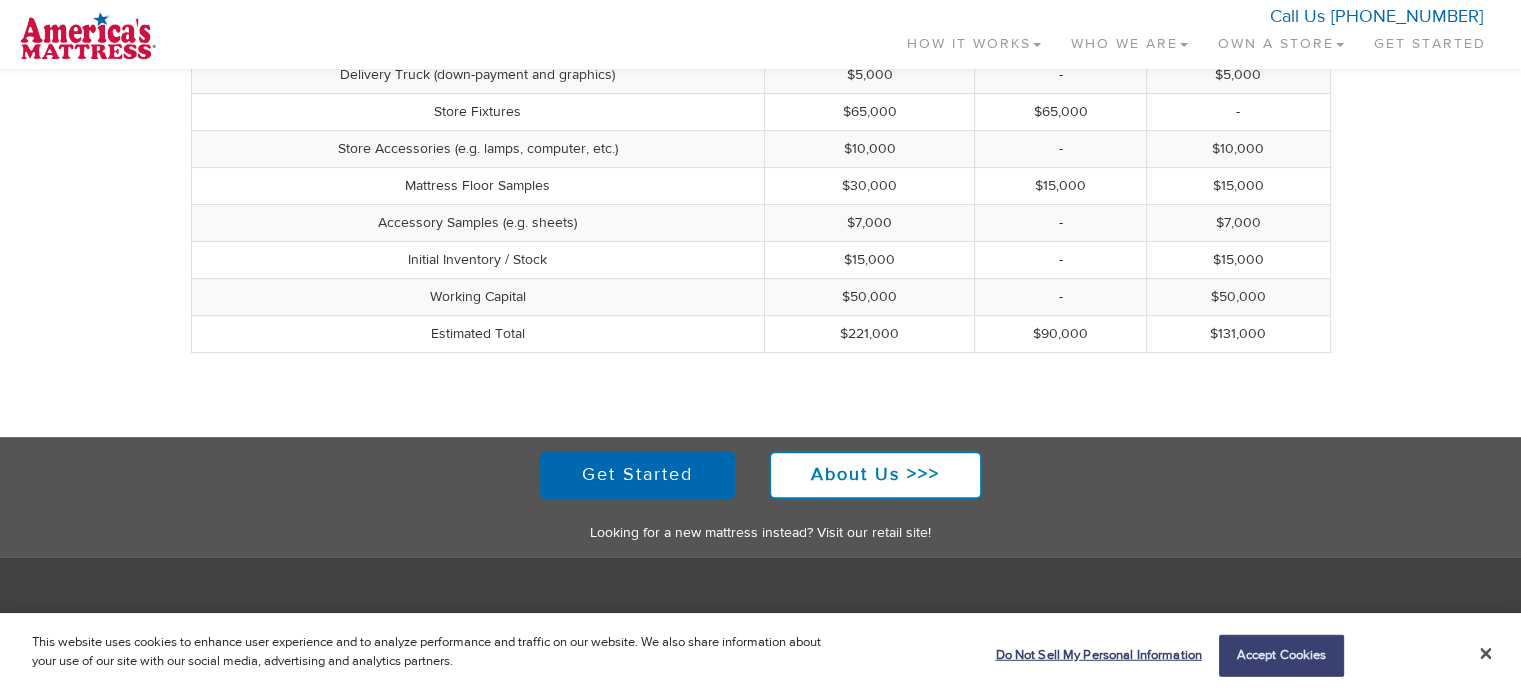 scroll, scrollTop: 806, scrollLeft: 0, axis: vertical 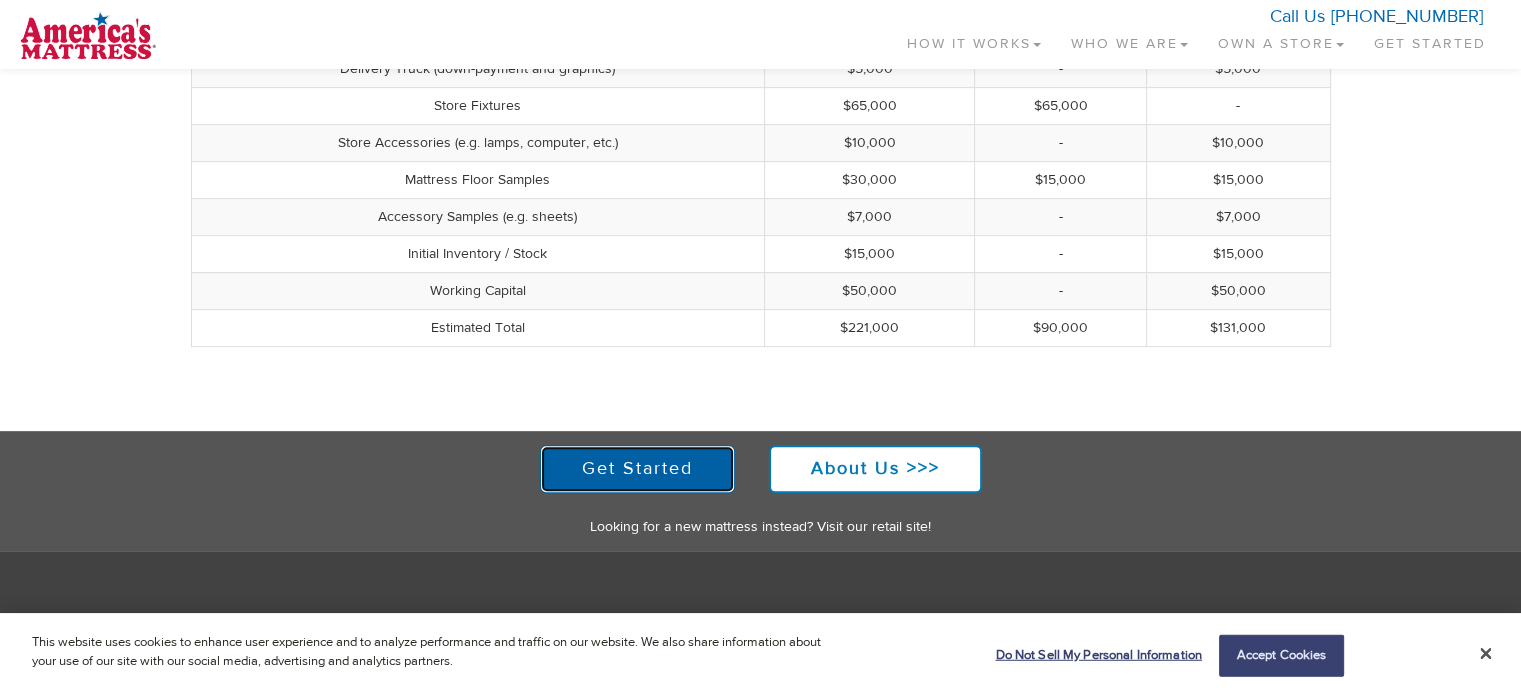 click on "Get Started" at bounding box center (637, 469) 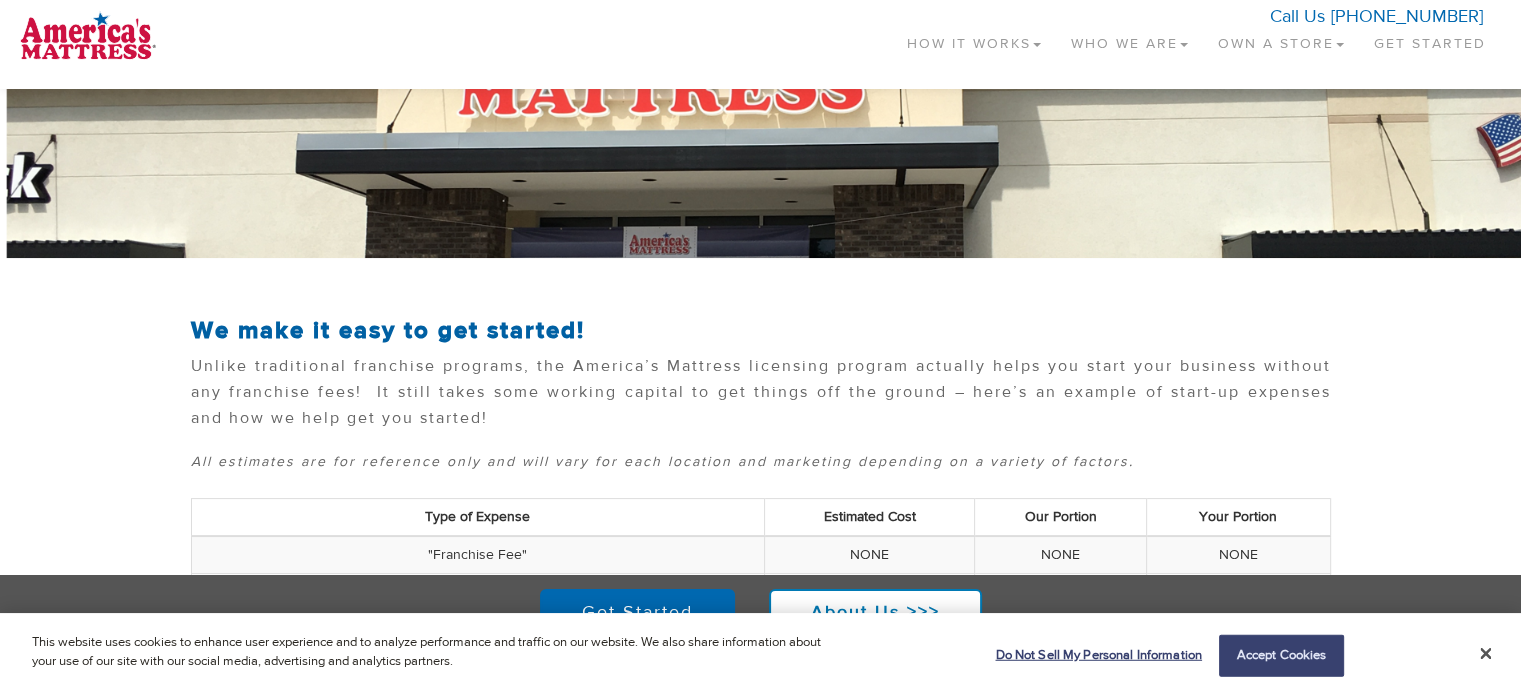 scroll, scrollTop: 78, scrollLeft: 0, axis: vertical 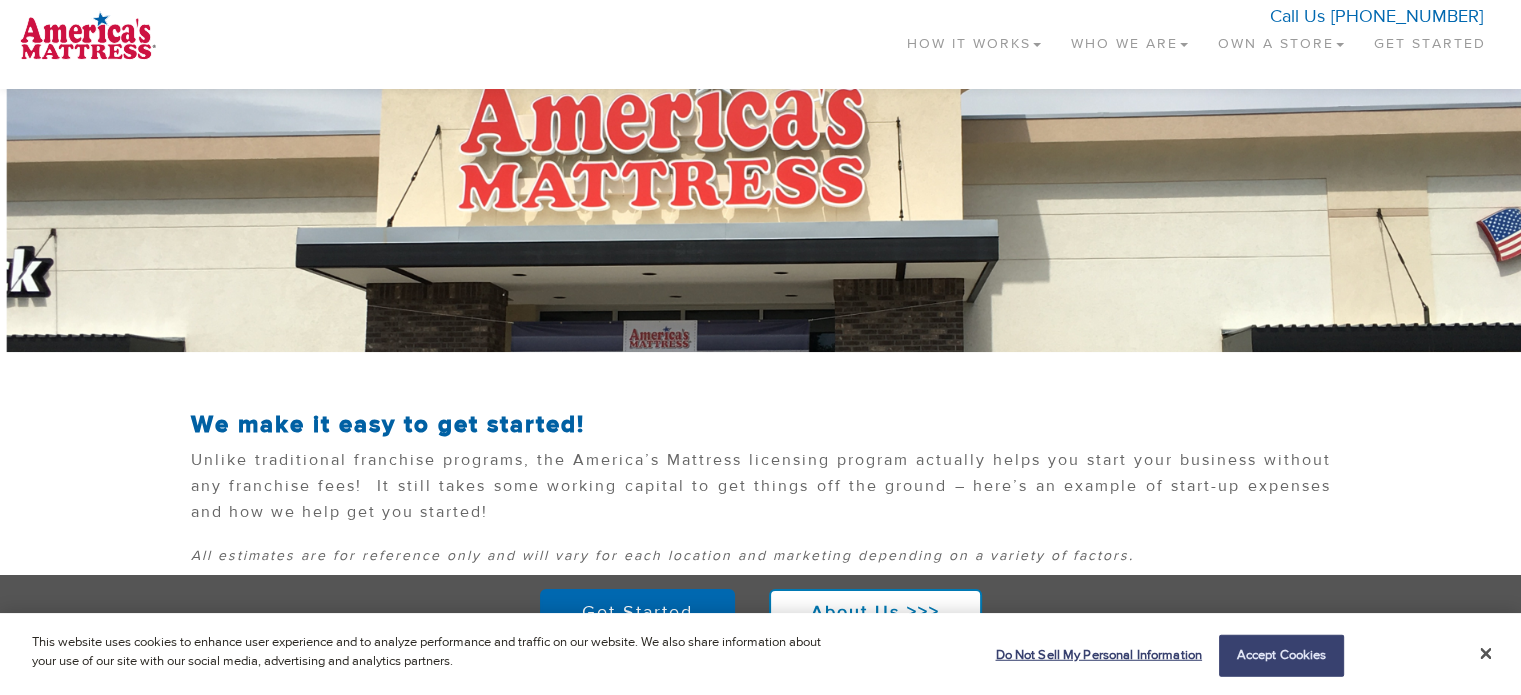 click on "Own a Store" at bounding box center [1281, 39] 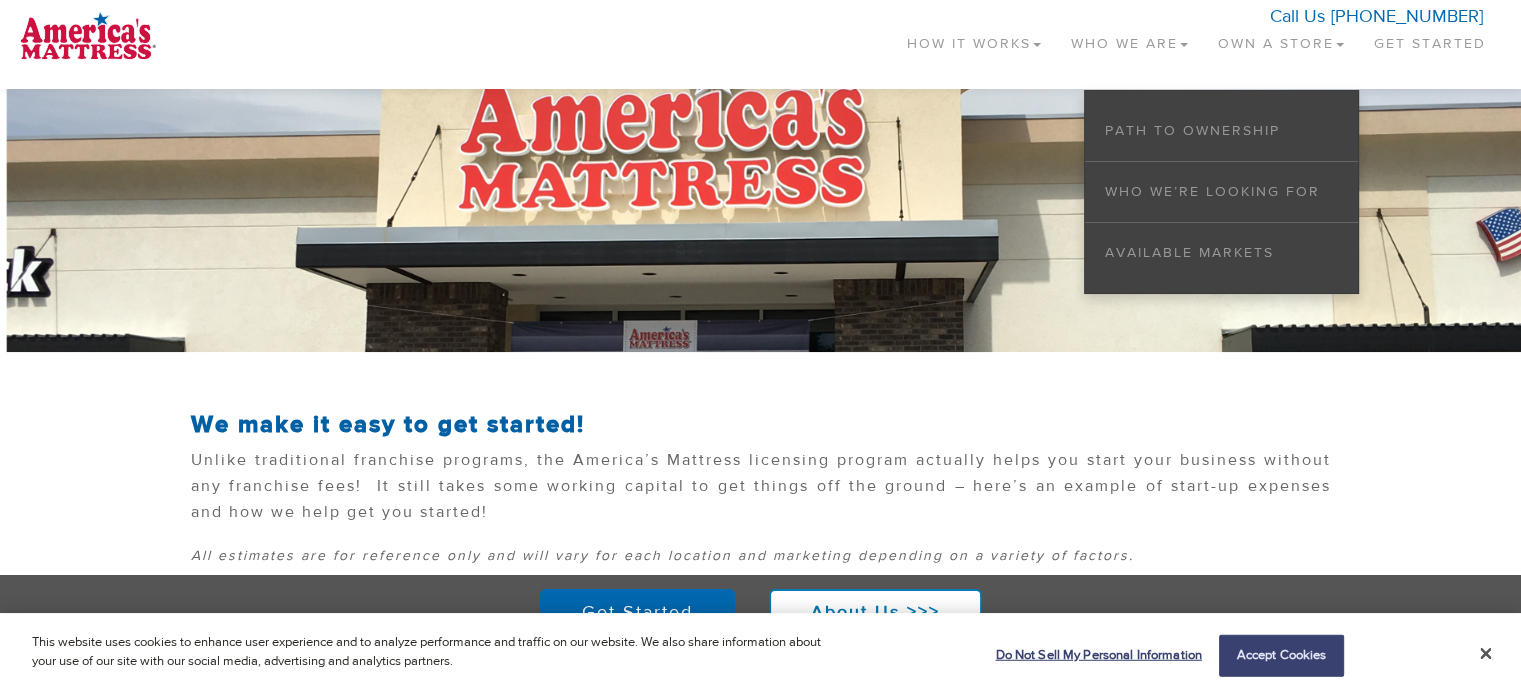 click on "Path to Ownership" at bounding box center [1221, 131] 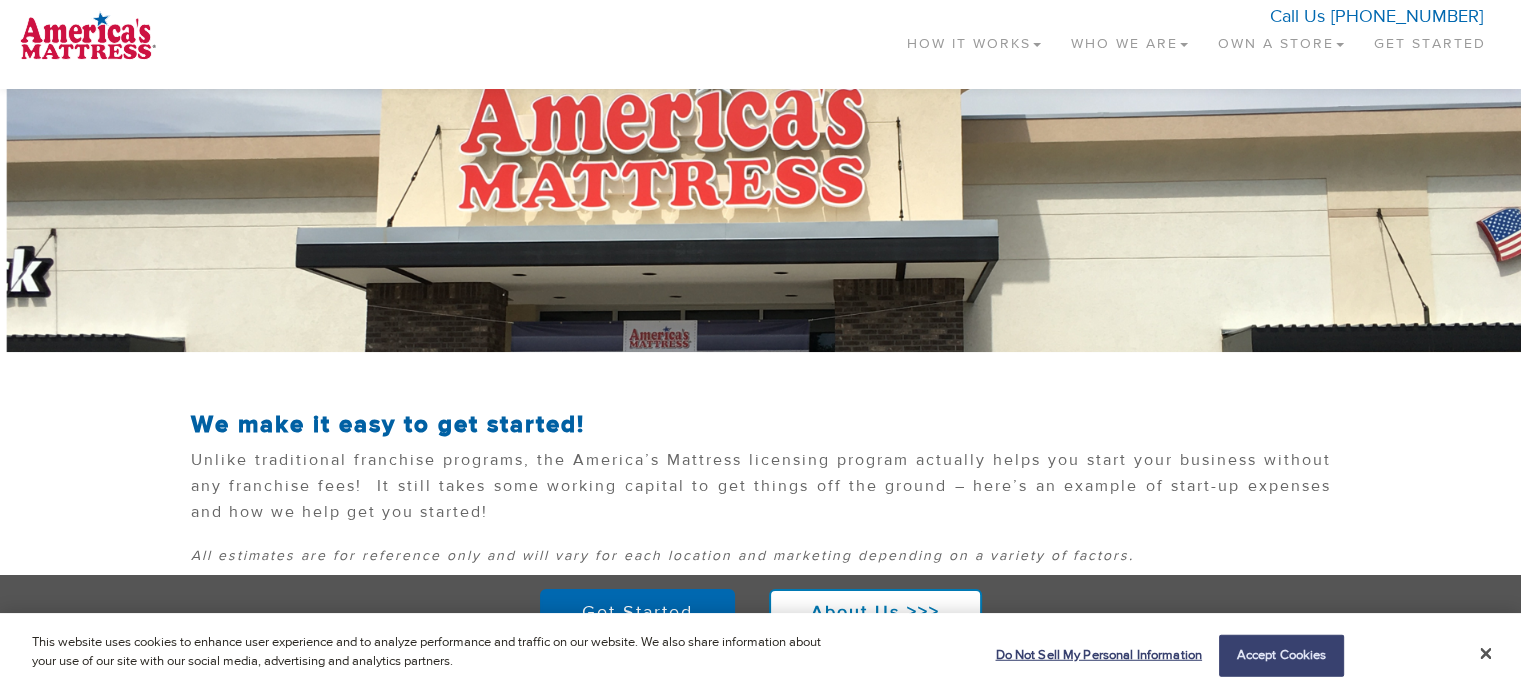 click on "Own a Store" at bounding box center (1281, 39) 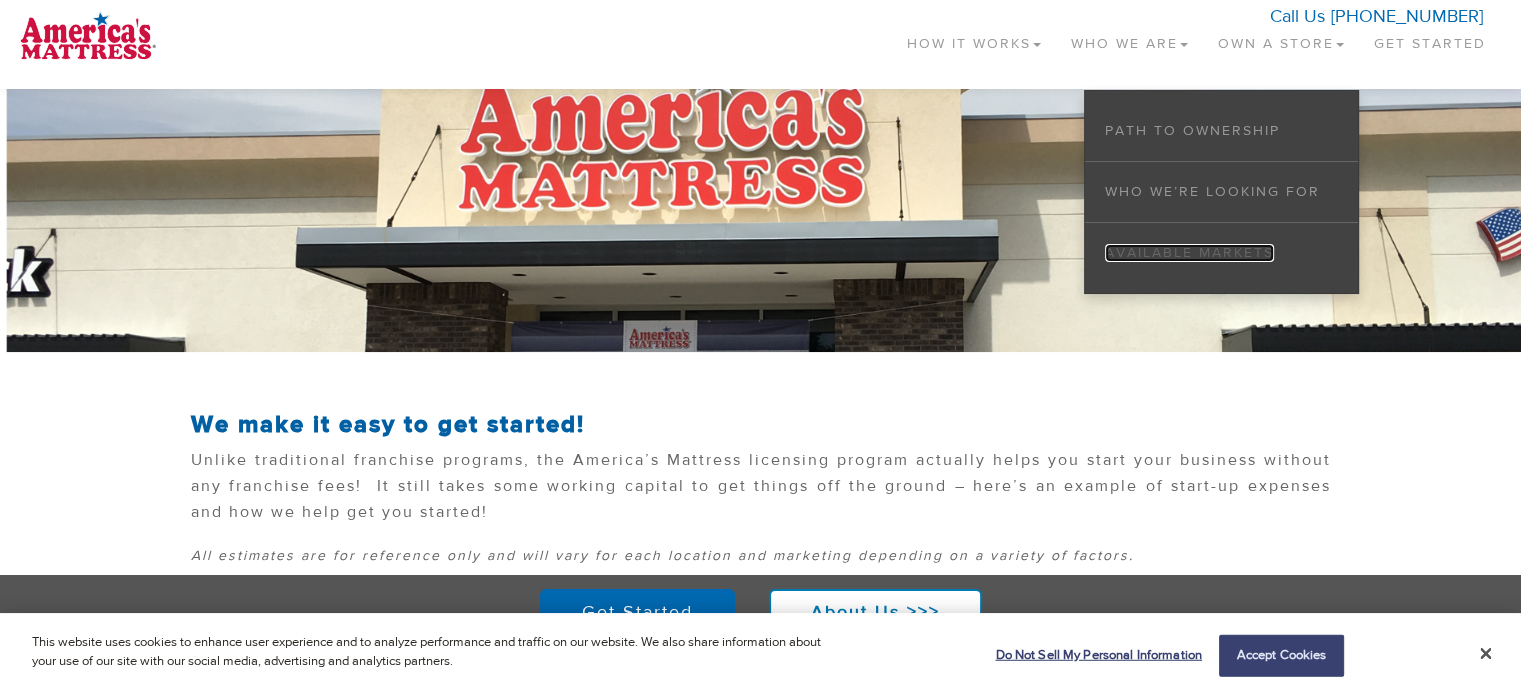 click on "Available Markets" at bounding box center [1189, 253] 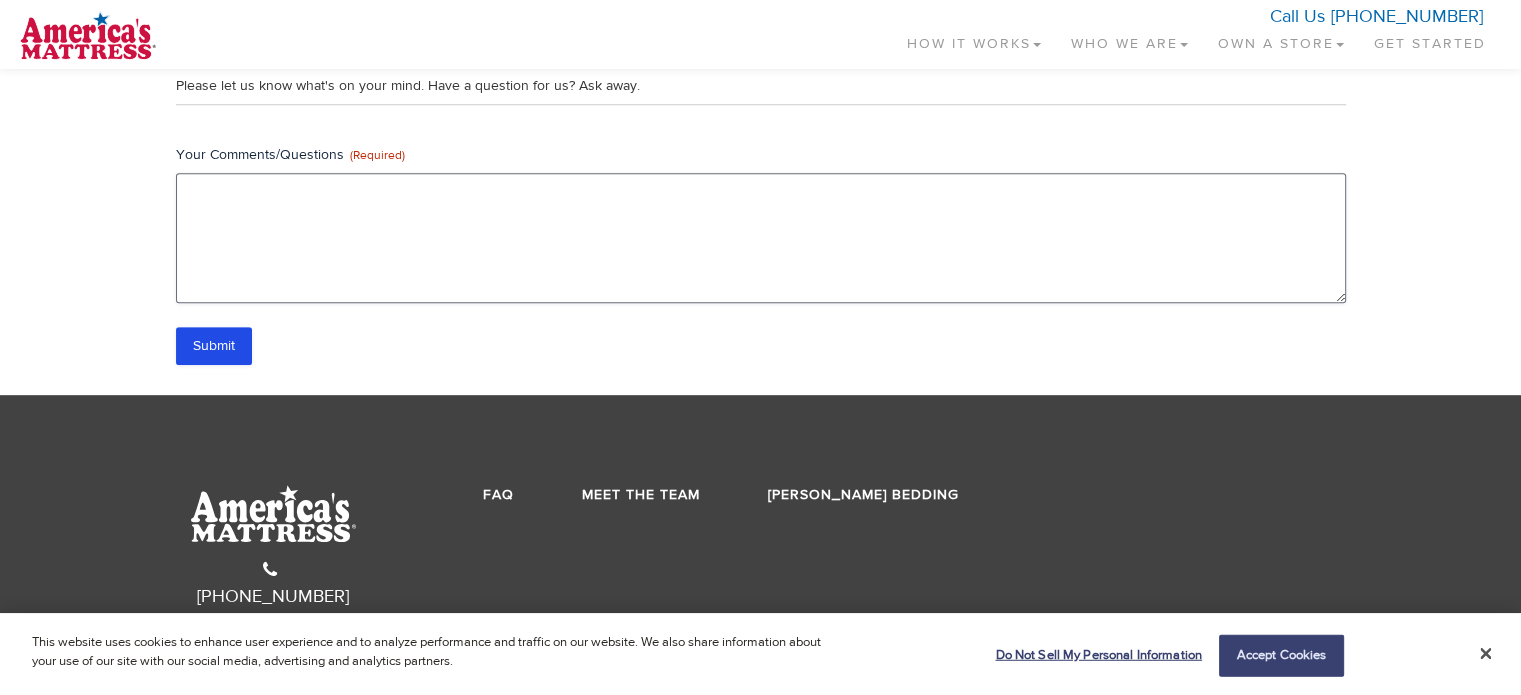 scroll, scrollTop: 964, scrollLeft: 0, axis: vertical 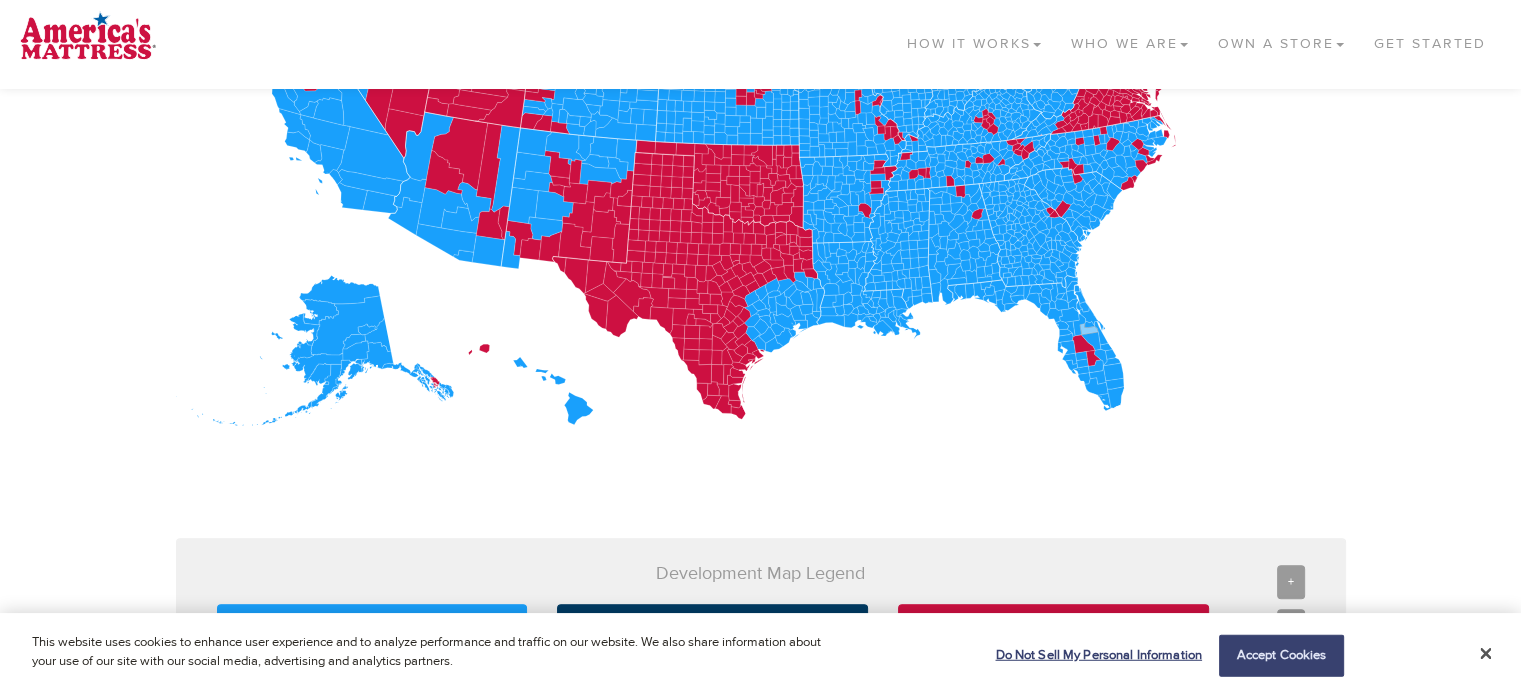 click 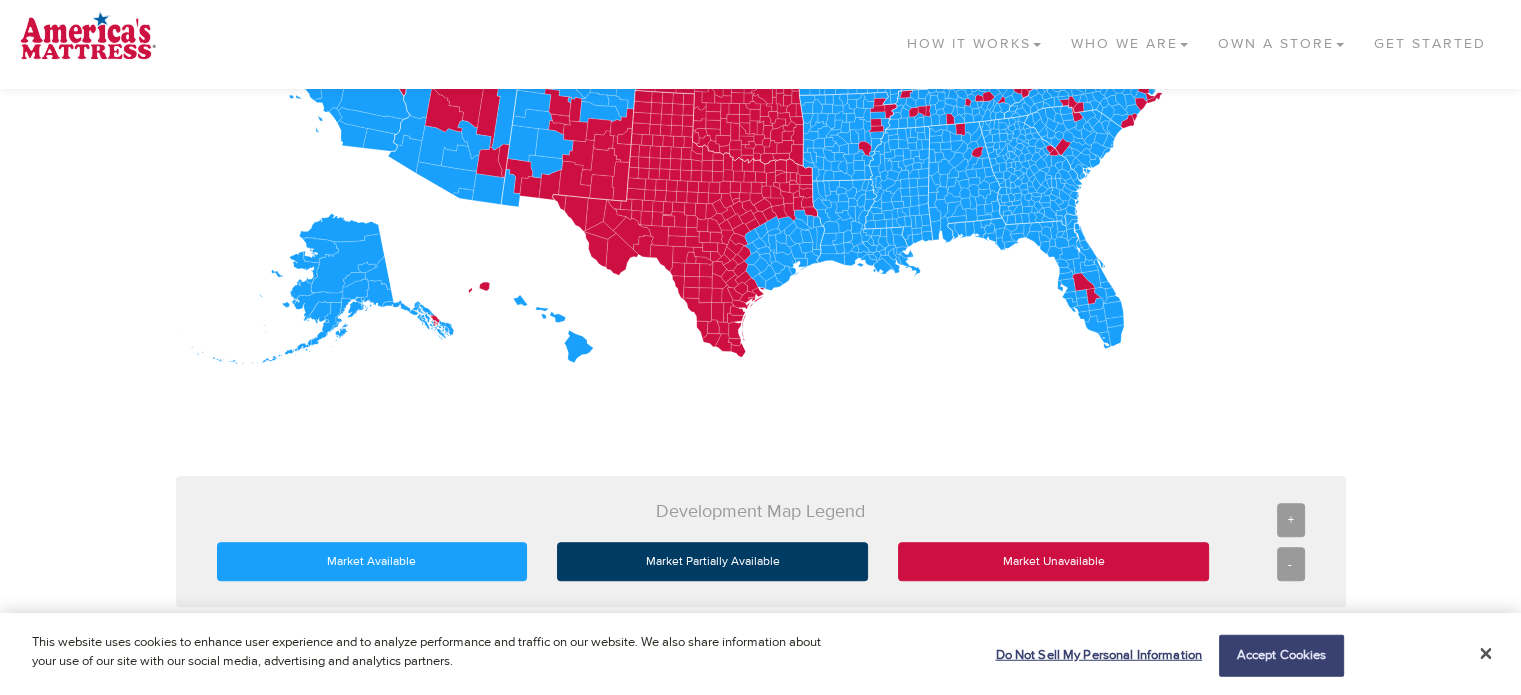 scroll, scrollTop: 678, scrollLeft: 0, axis: vertical 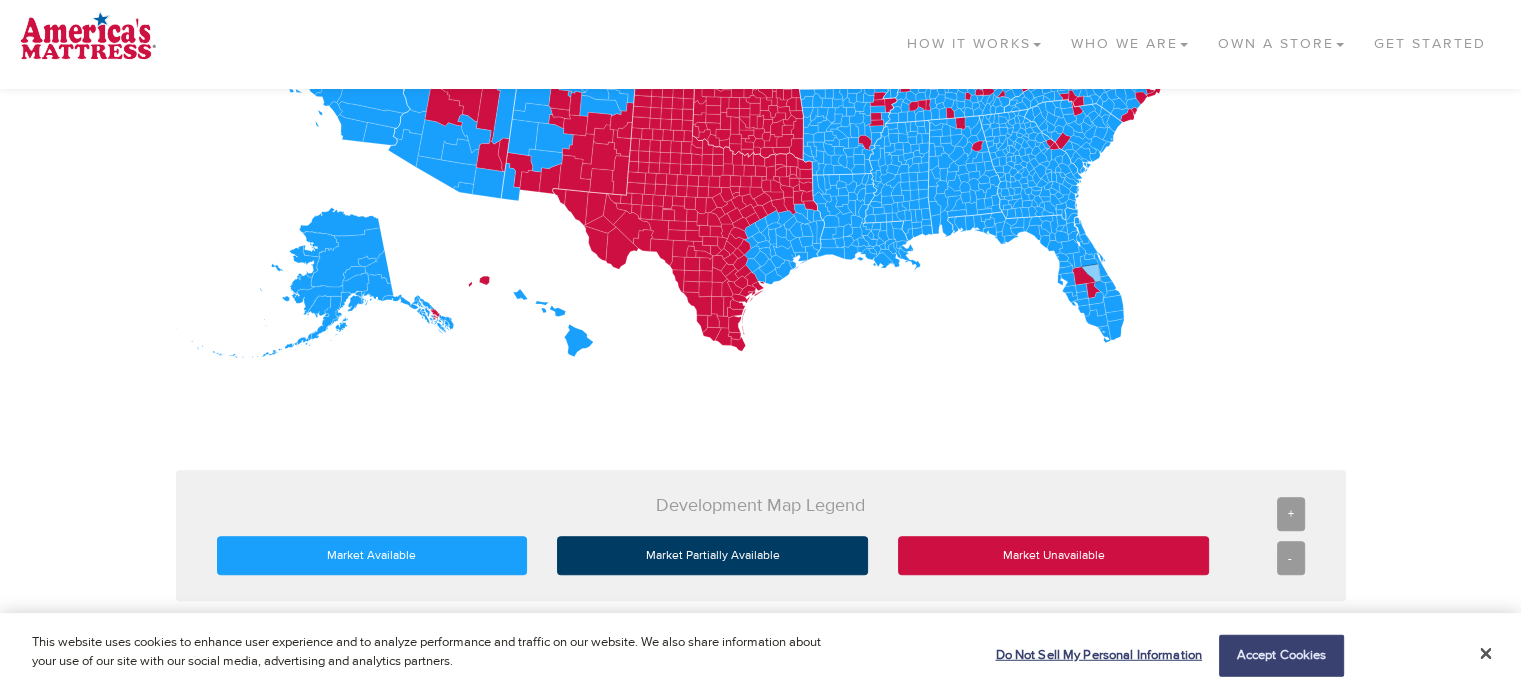 click 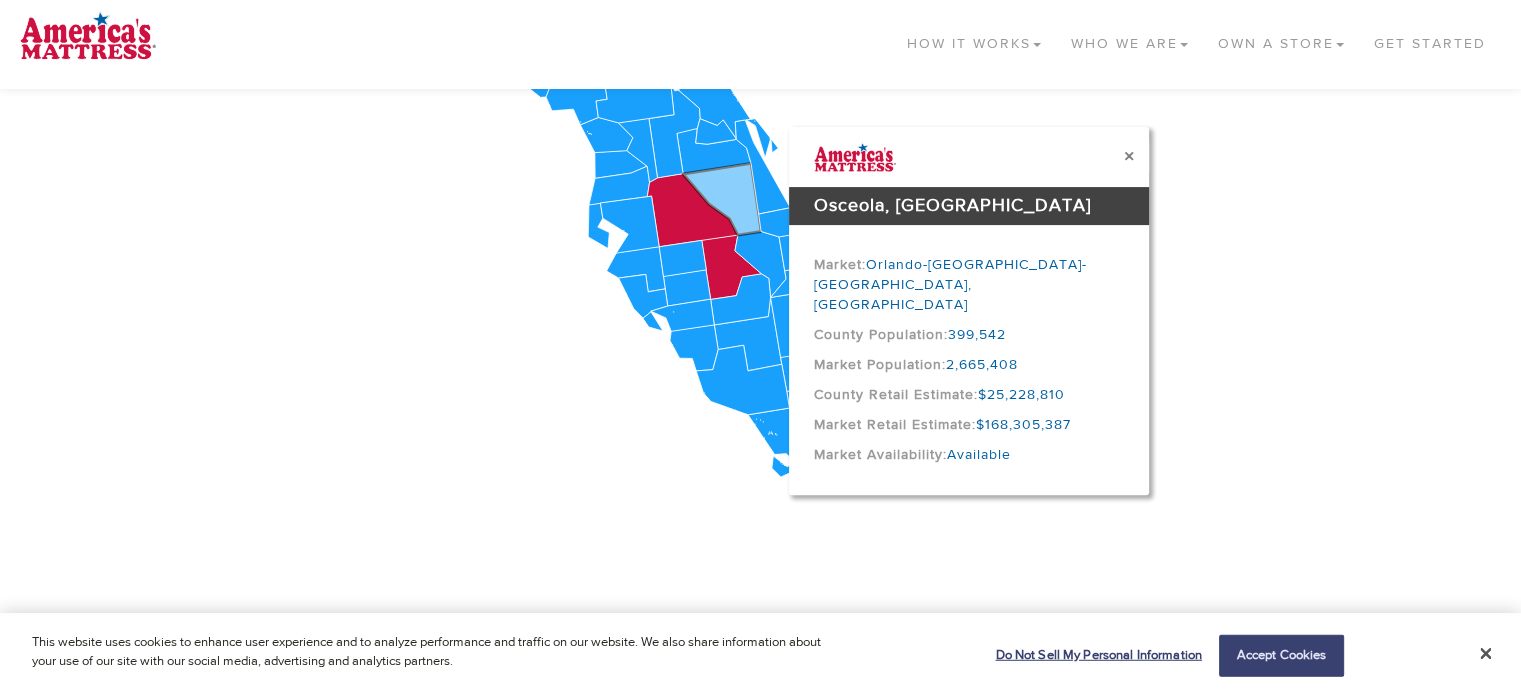 scroll, scrollTop: 470, scrollLeft: 0, axis: vertical 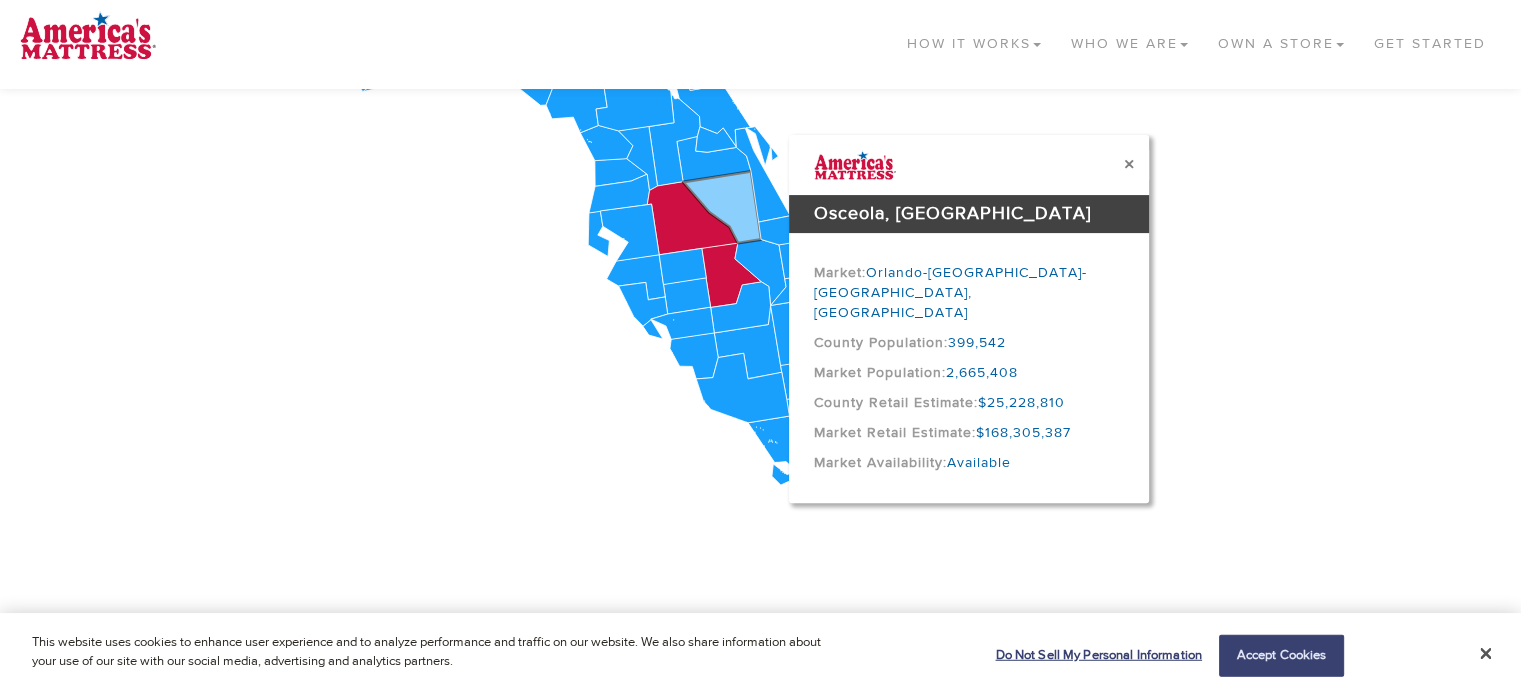 click on "399,542" at bounding box center [977, 343] 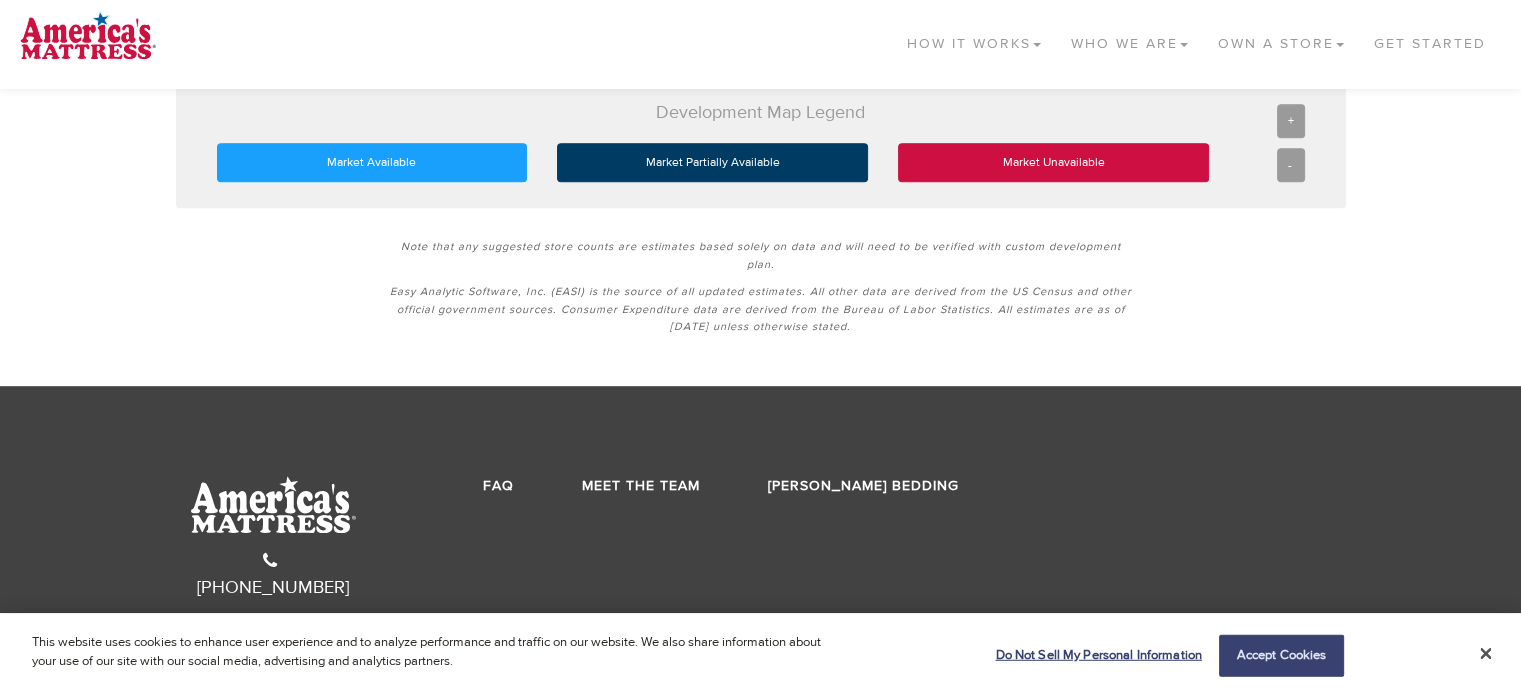 scroll, scrollTop: 0, scrollLeft: 0, axis: both 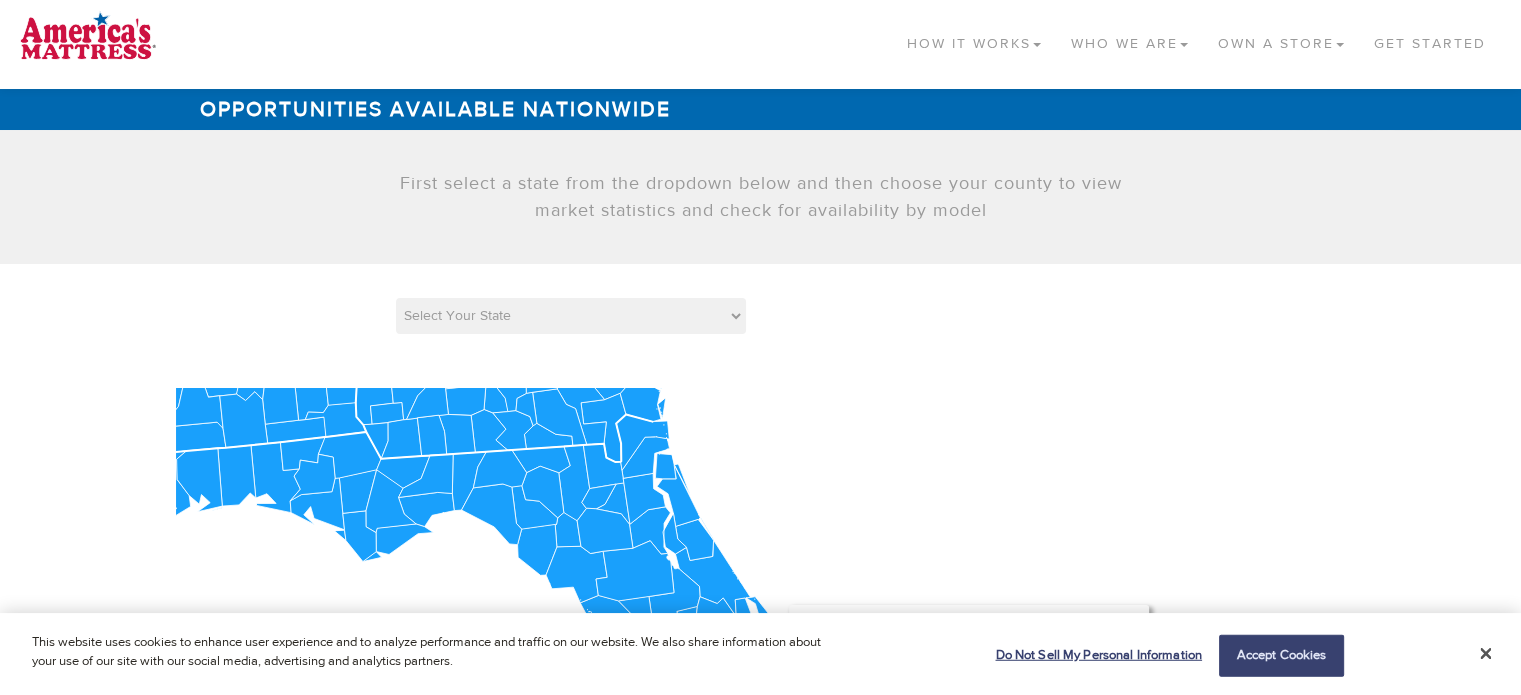 click on "Who We Are" at bounding box center [1129, 39] 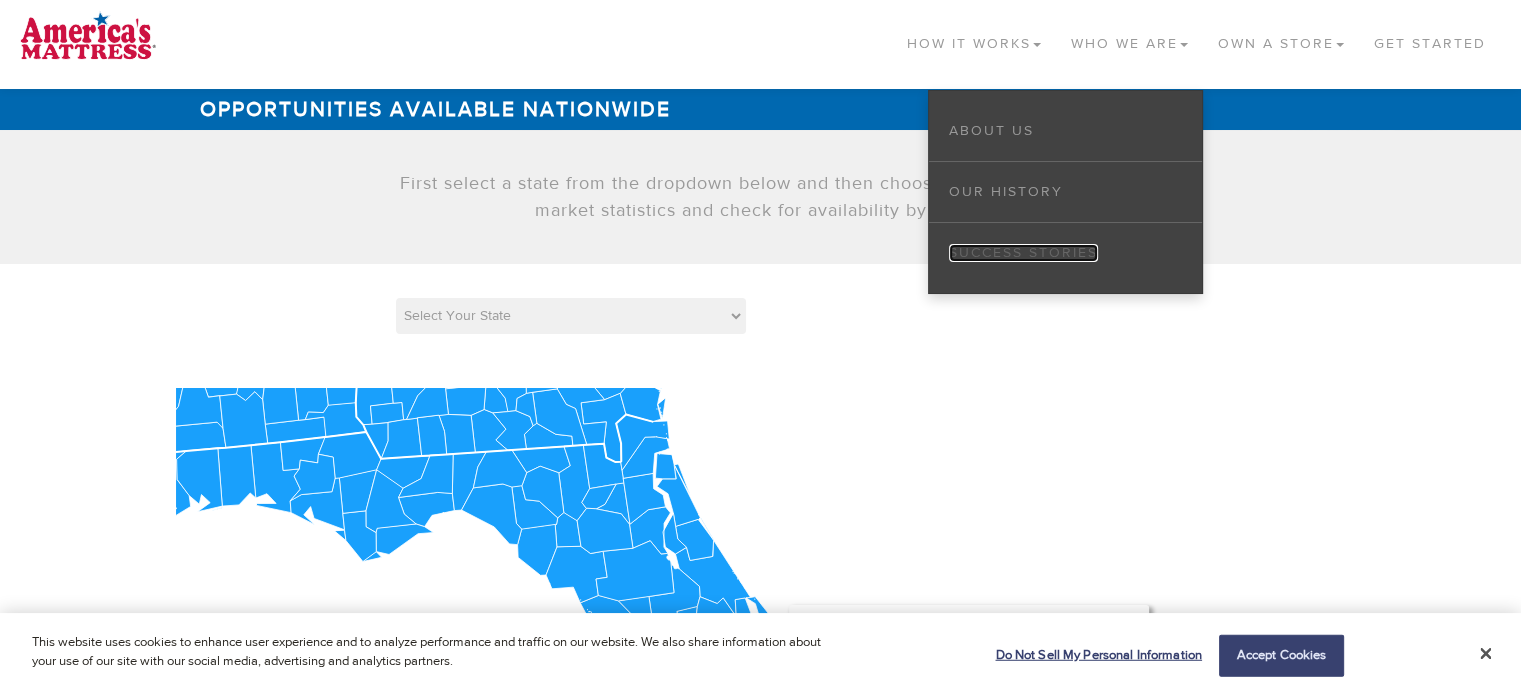 click on "Success Stories" at bounding box center [1023, 253] 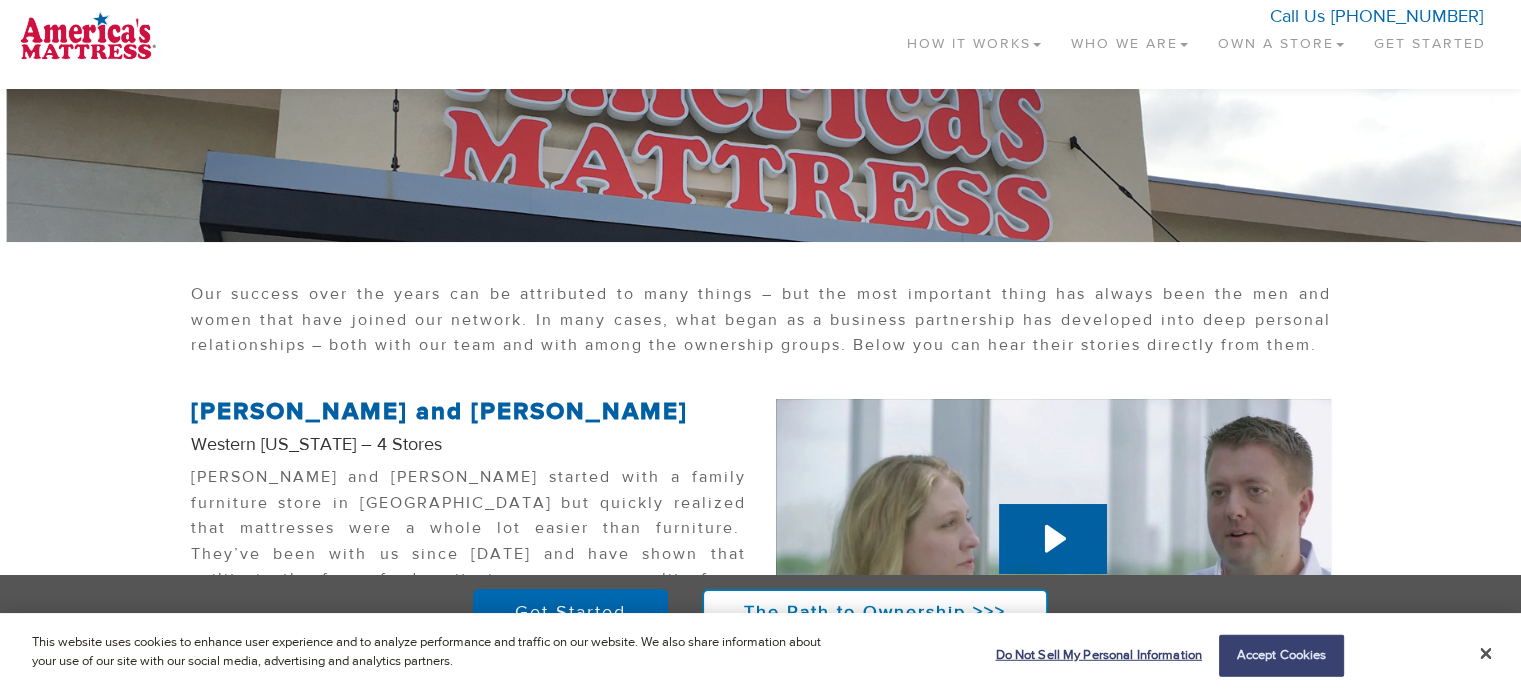 scroll, scrollTop: 0, scrollLeft: 0, axis: both 